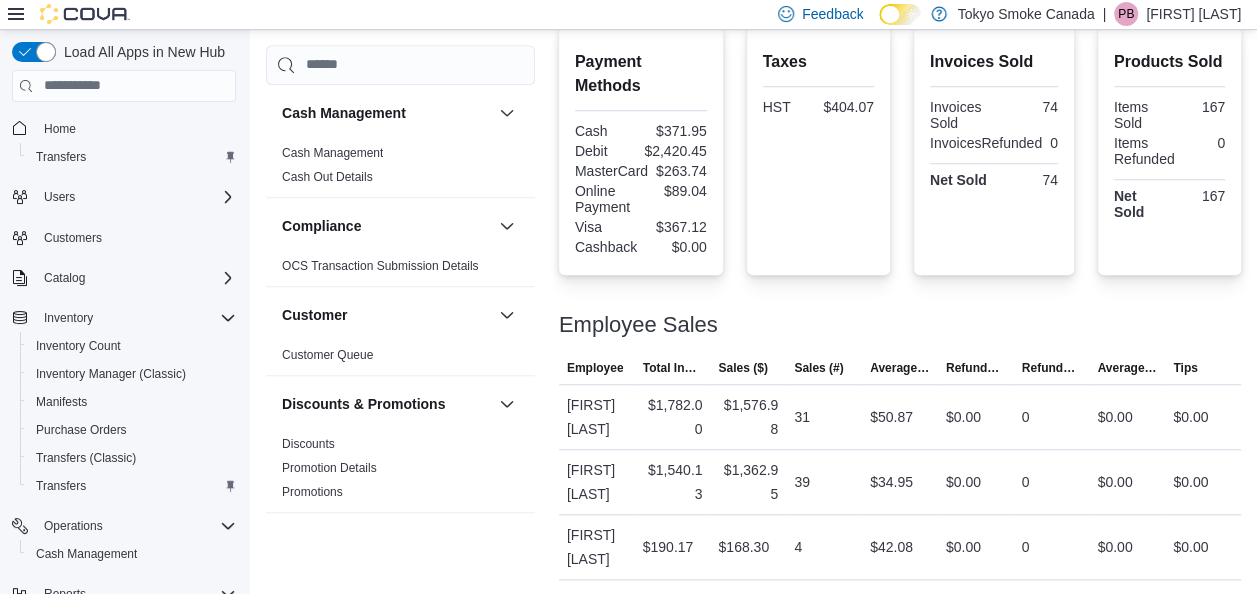 scroll, scrollTop: 514, scrollLeft: 0, axis: vertical 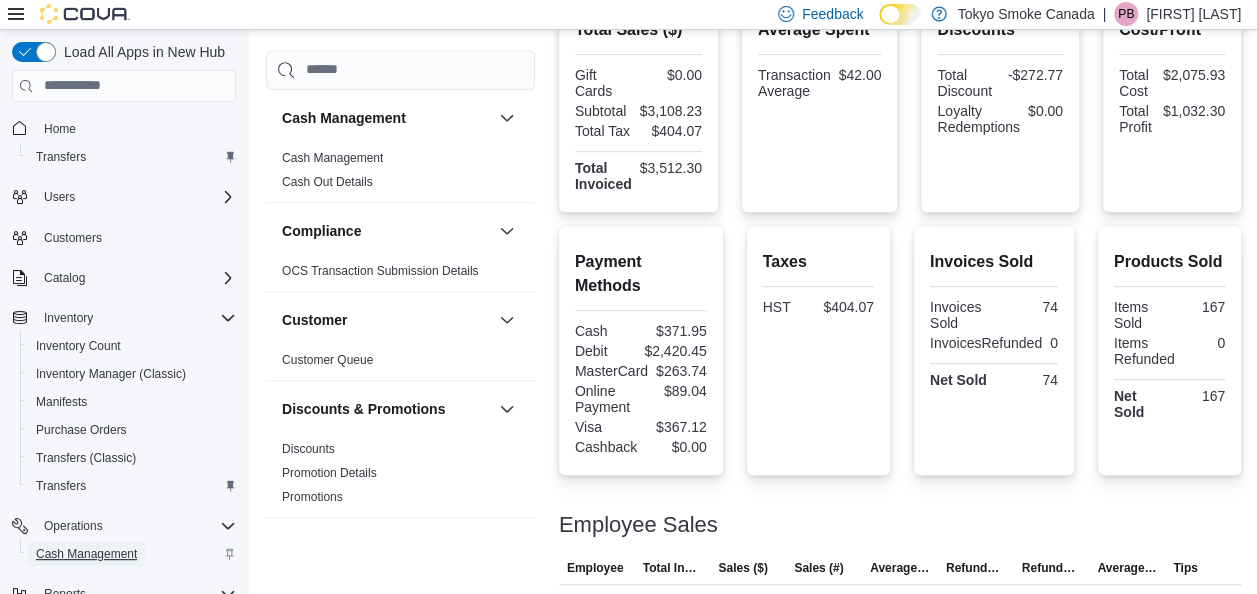 click on "Cash Management" at bounding box center (86, 554) 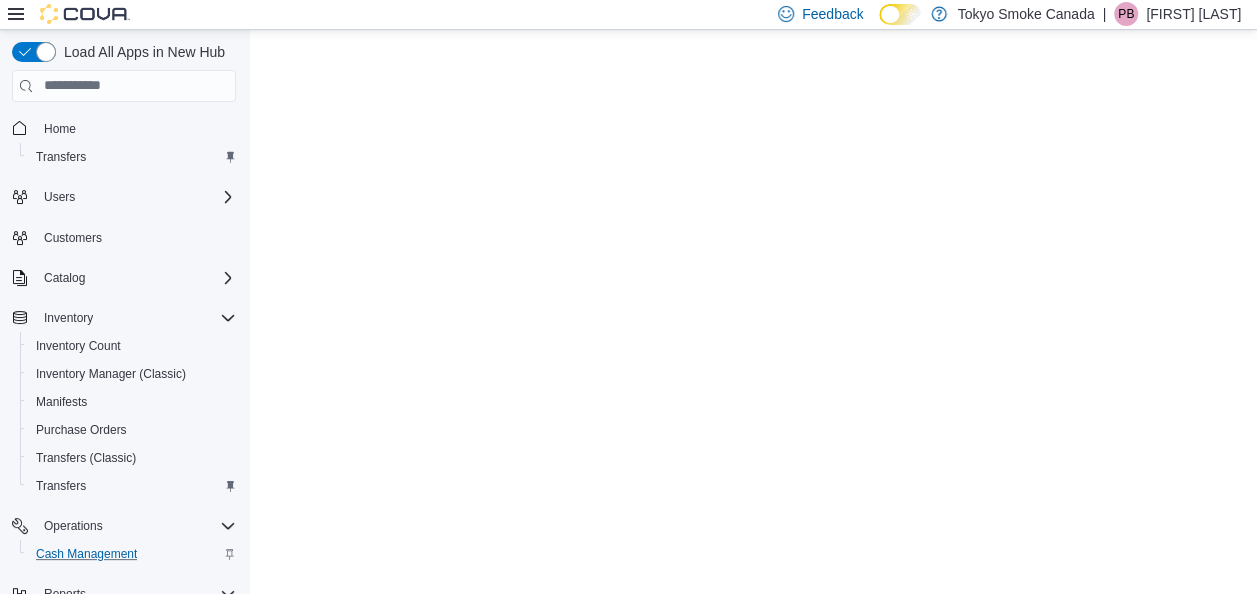 scroll, scrollTop: 0, scrollLeft: 0, axis: both 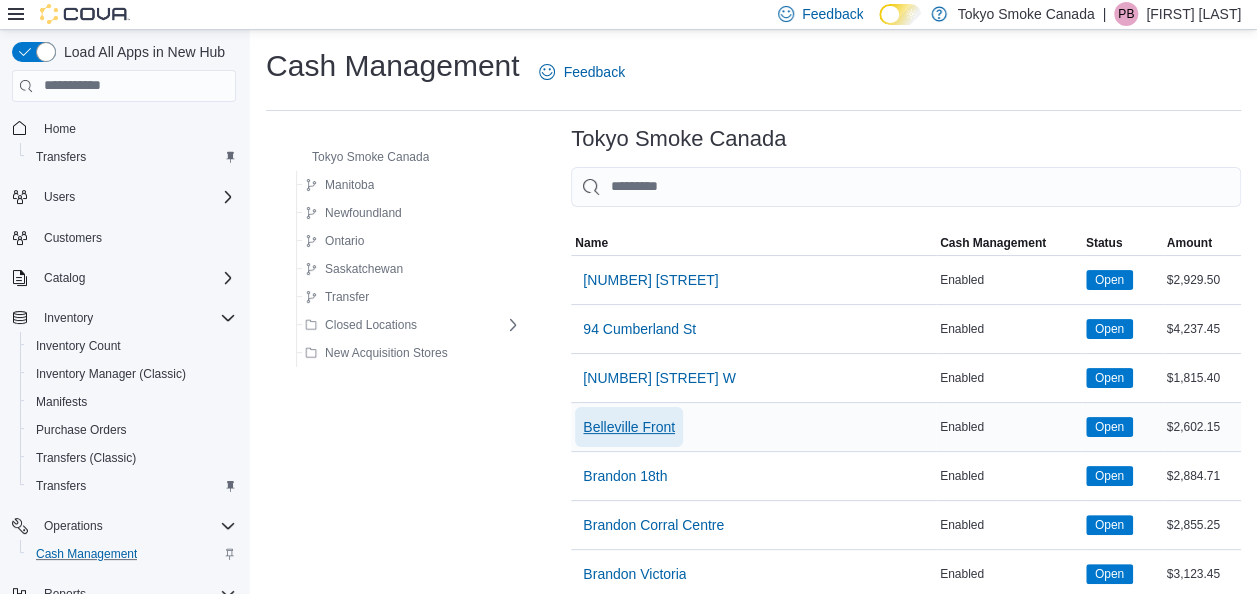 click on "Belleville Front" at bounding box center [629, 427] 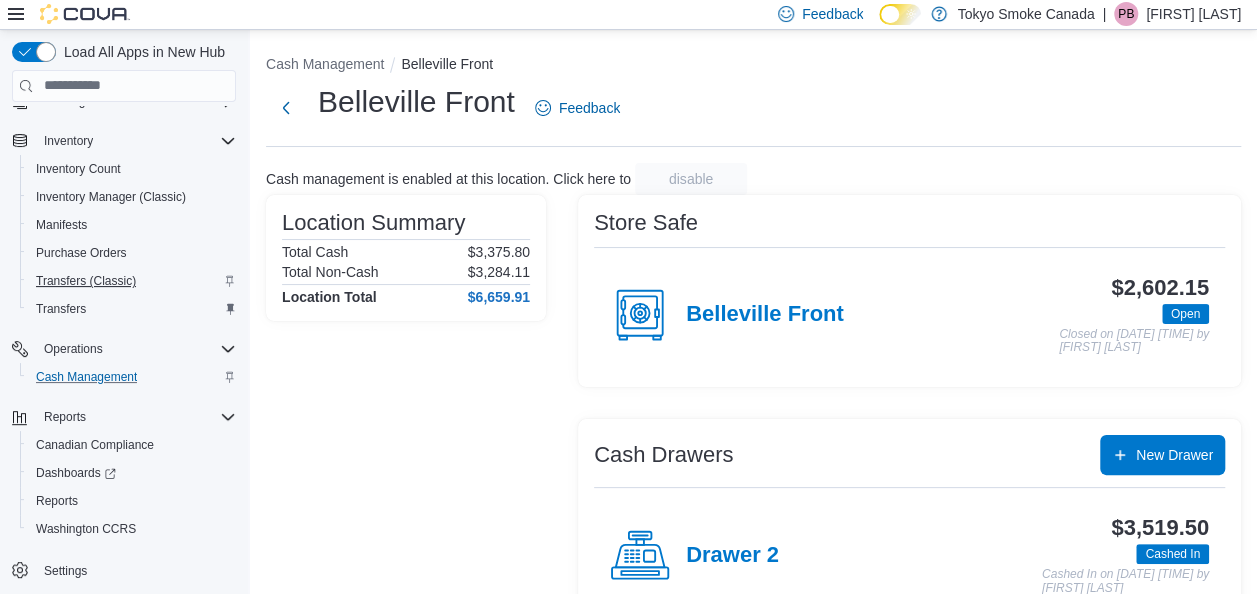 scroll, scrollTop: 178, scrollLeft: 0, axis: vertical 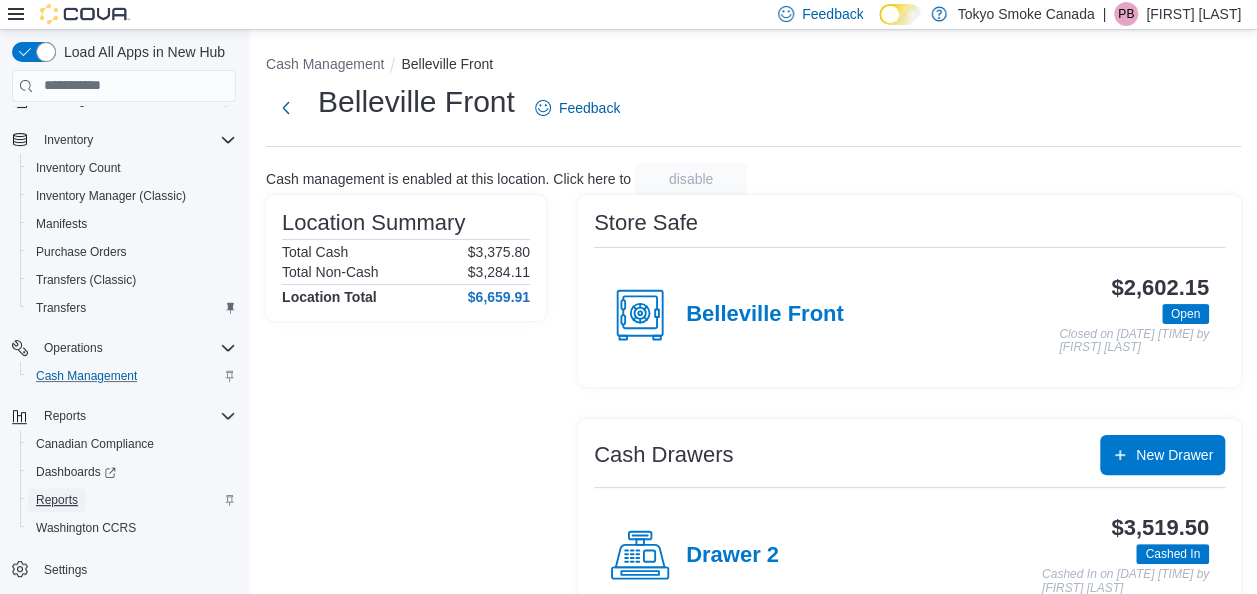 click on "Reports" at bounding box center [57, 500] 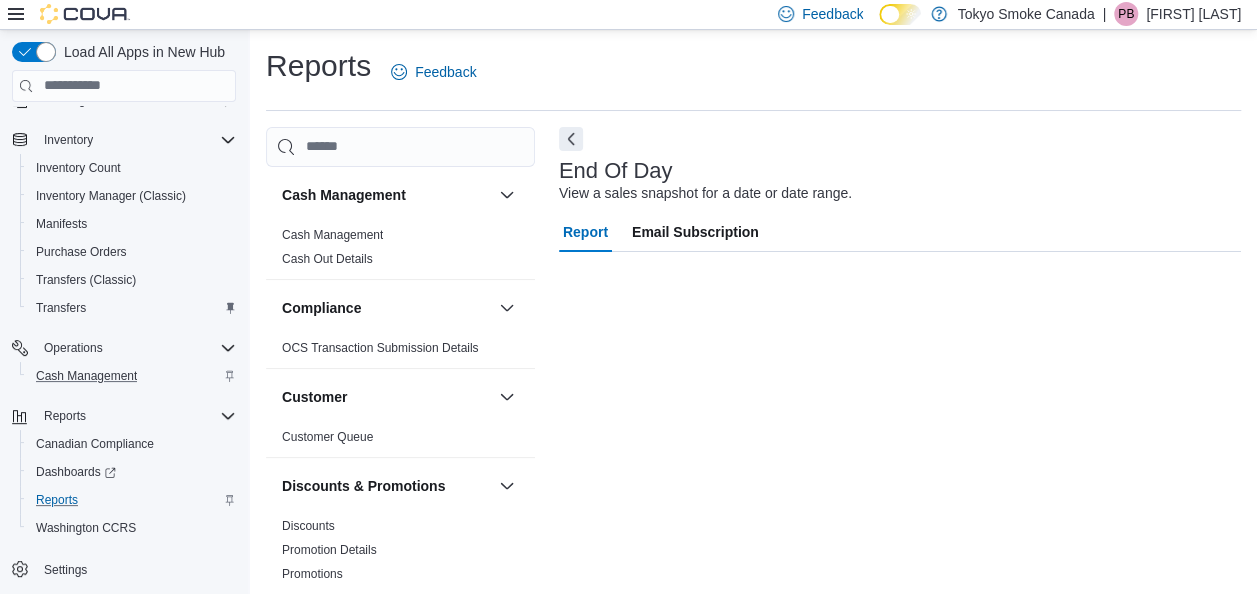 scroll, scrollTop: 34, scrollLeft: 0, axis: vertical 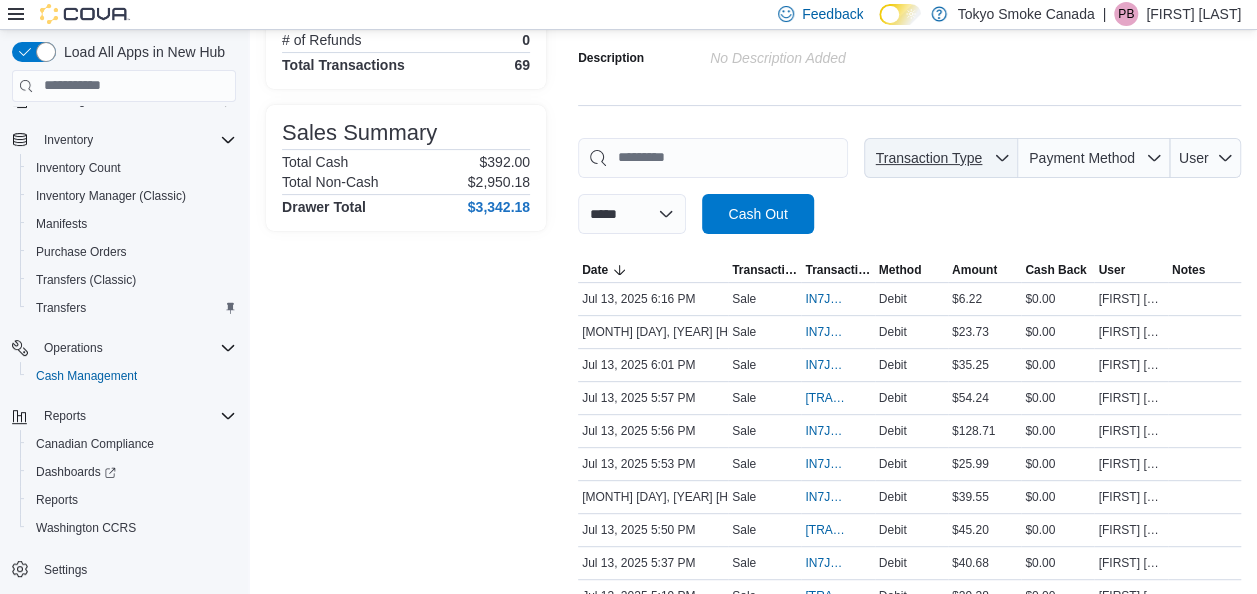 click on "Transaction Type" at bounding box center [941, 158] 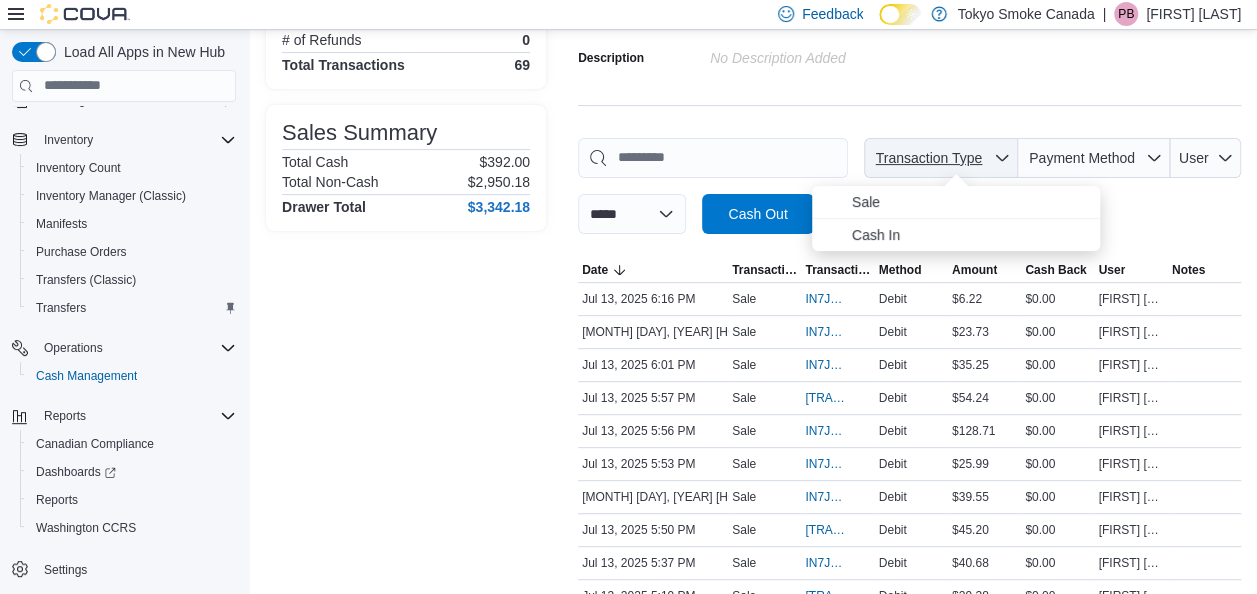 click on "Transaction Type" at bounding box center (941, 158) 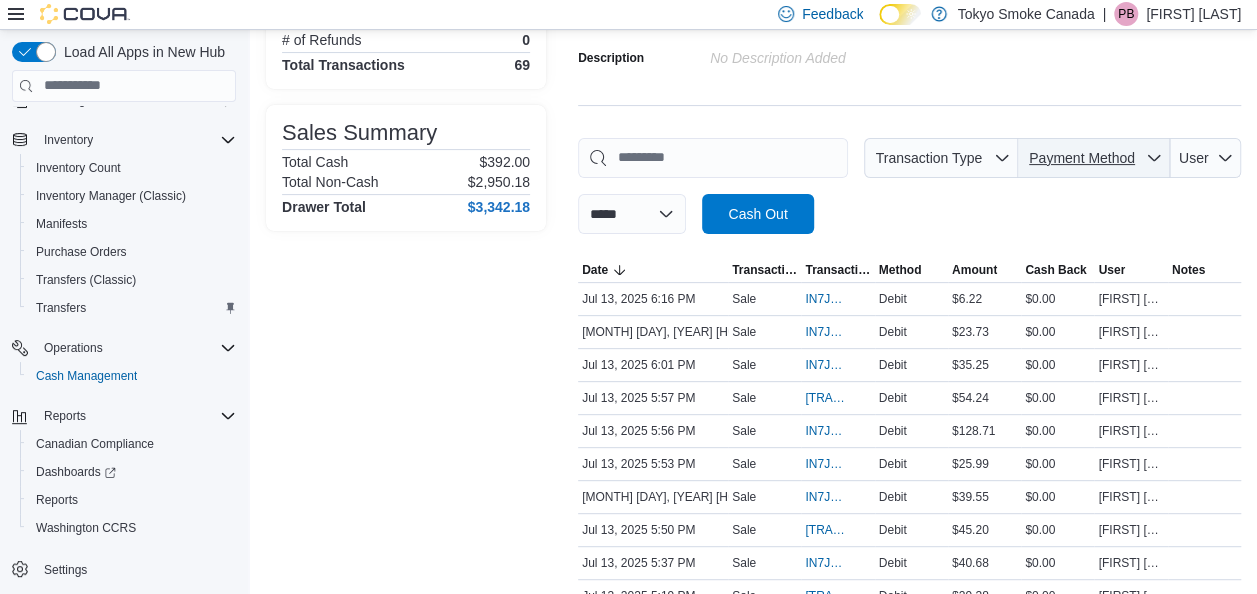 click on "Payment Method" at bounding box center (1082, 158) 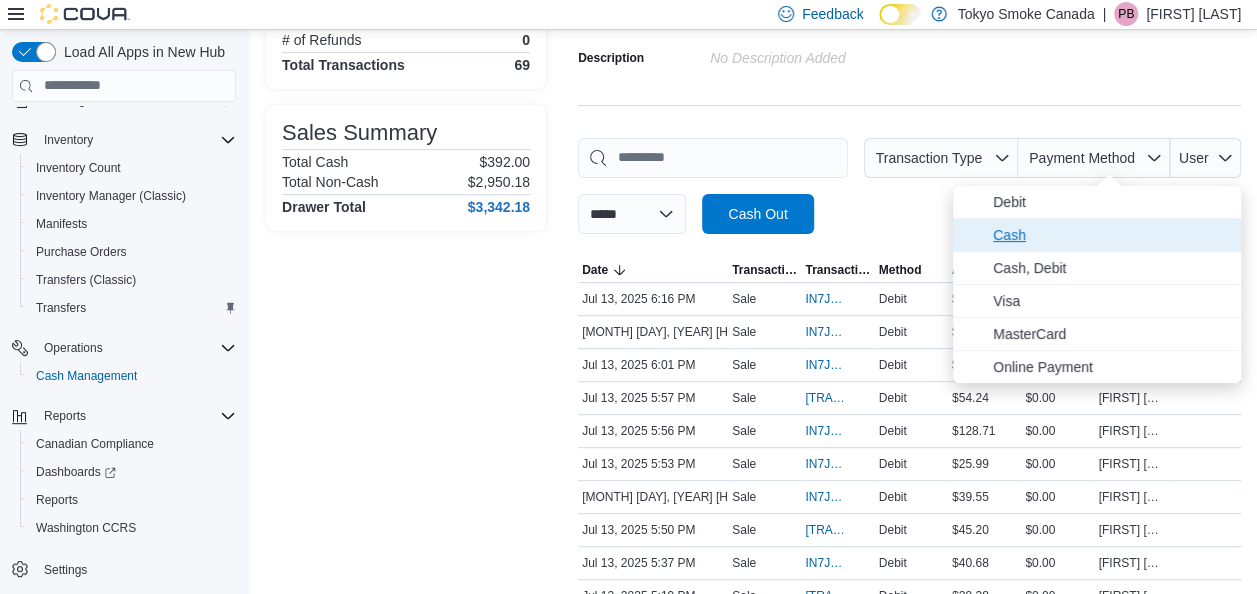 click on "Cash" at bounding box center (1111, 235) 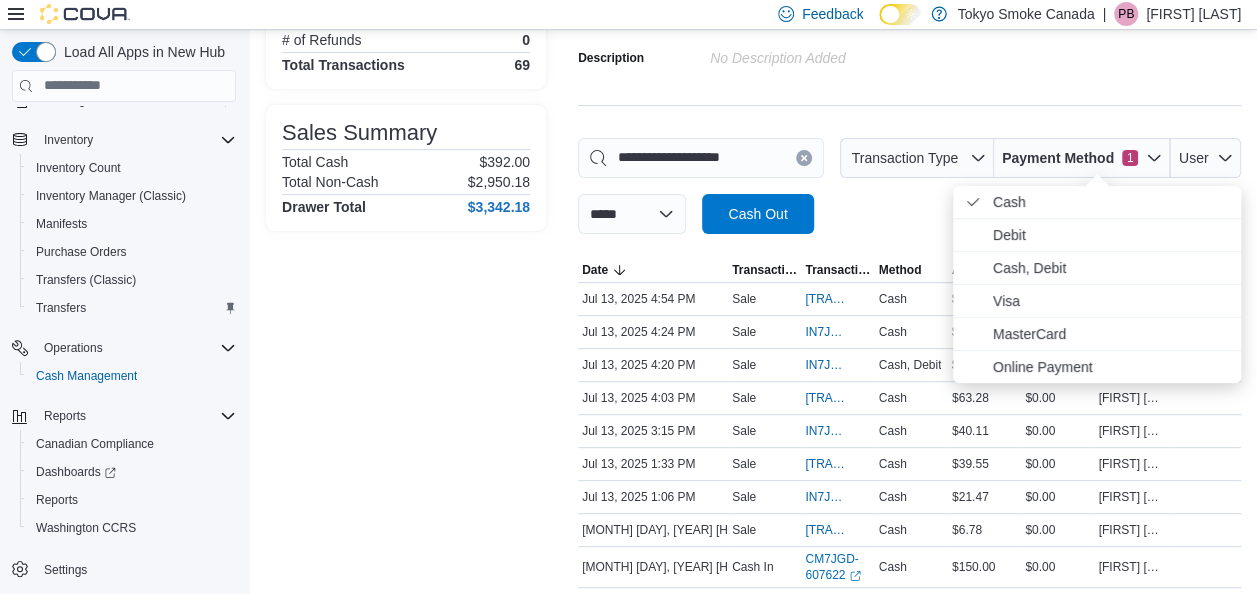 click on "**********" at bounding box center (909, 319) 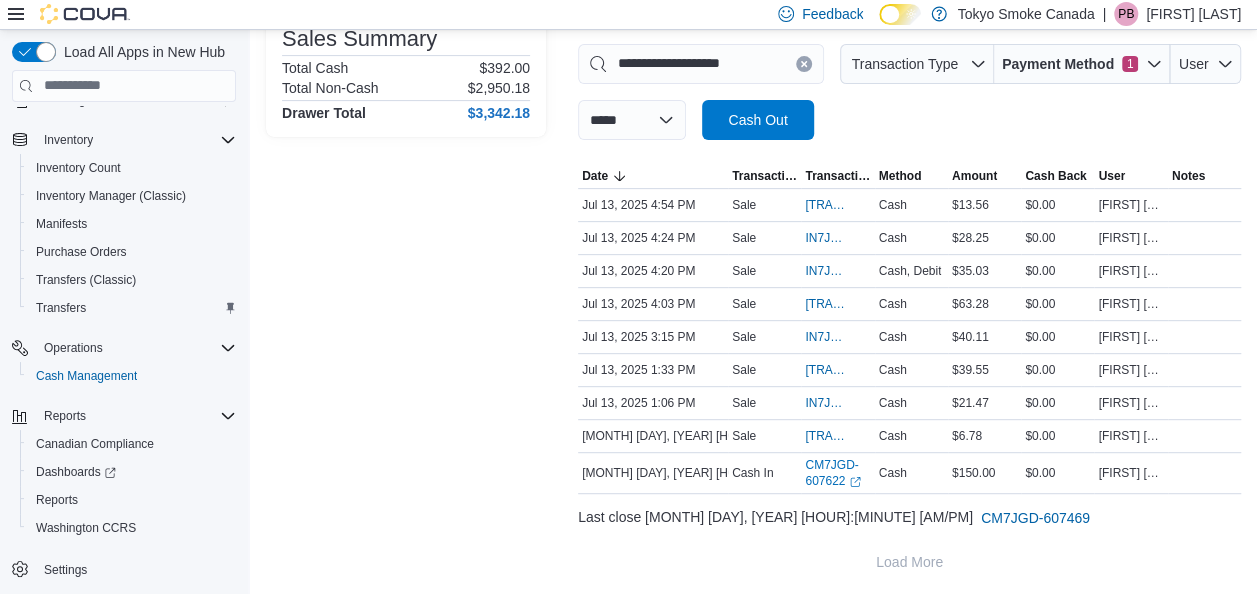 scroll, scrollTop: 194, scrollLeft: 0, axis: vertical 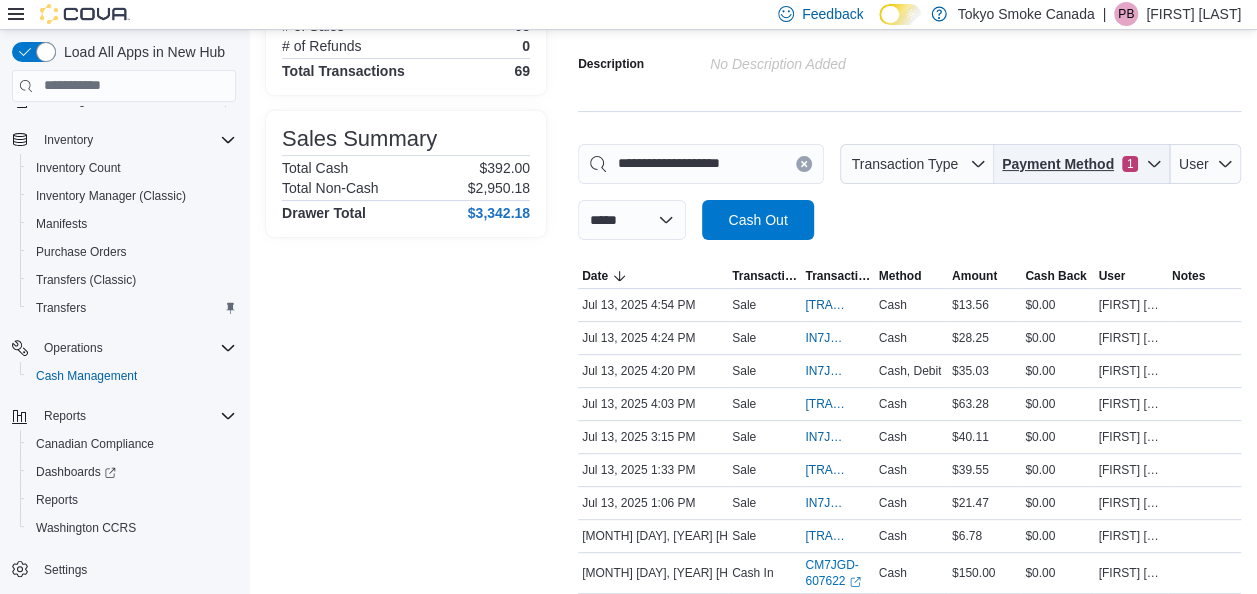 click on "Payment Method" at bounding box center [1058, 164] 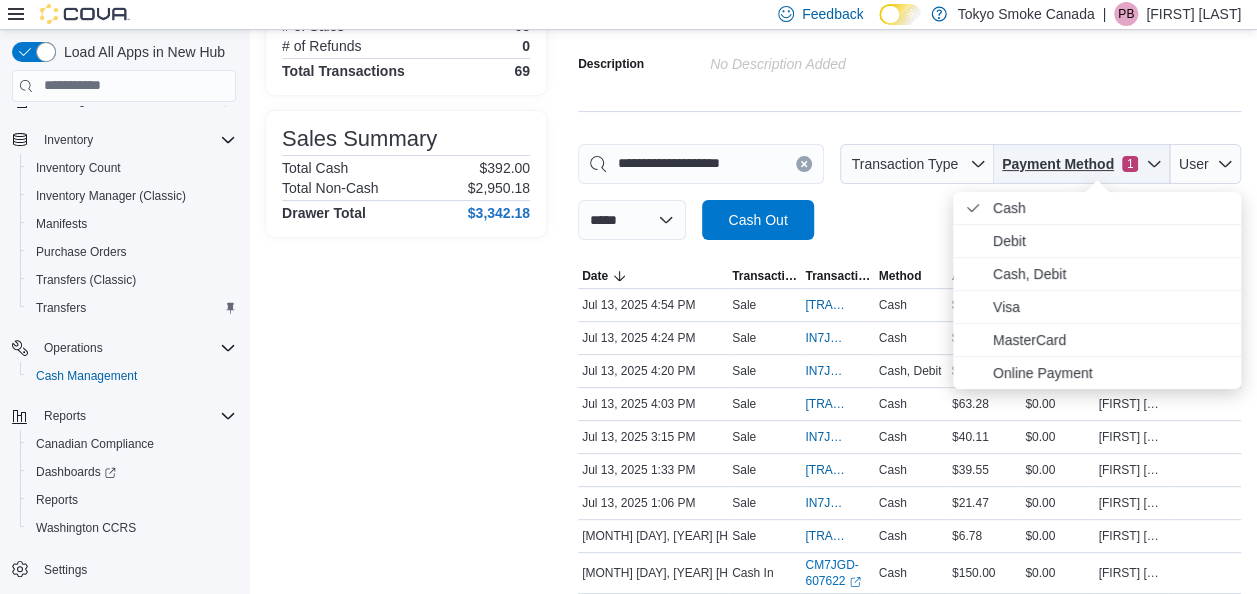 click on "Payment Method" at bounding box center (1058, 164) 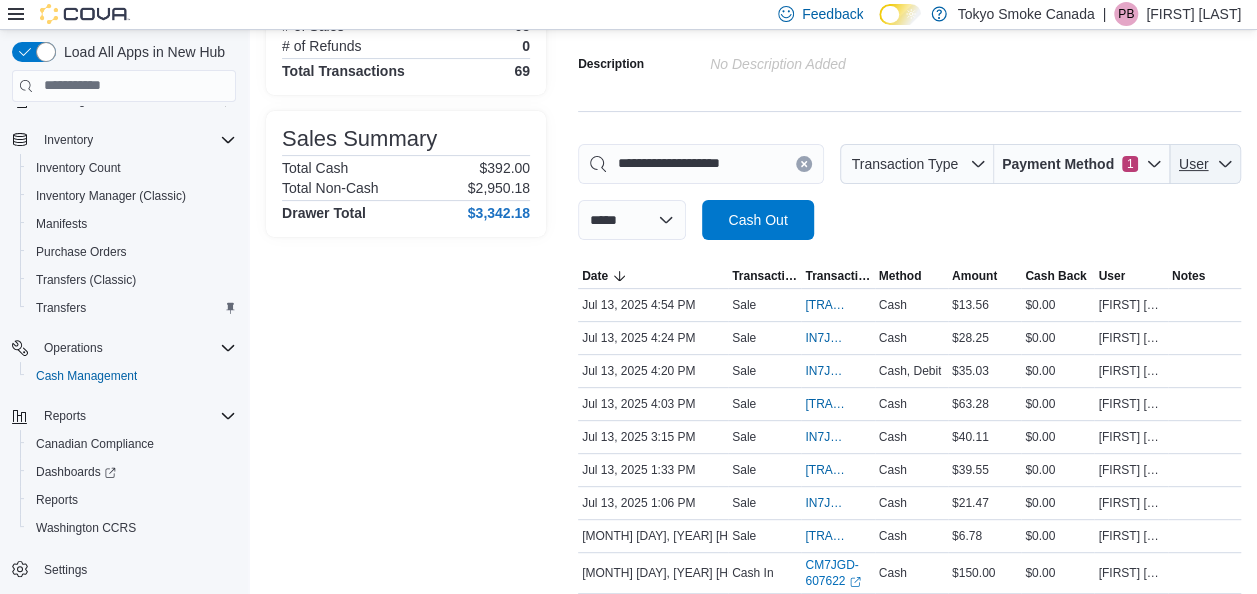 click on "User" at bounding box center (1194, 164) 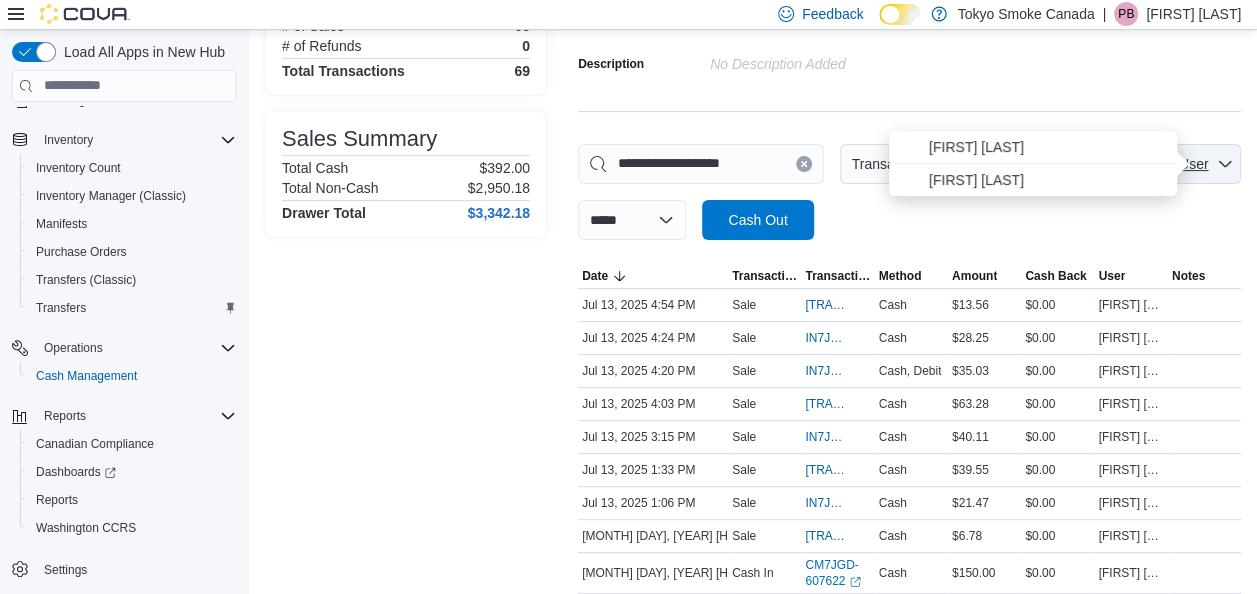 click on "User" at bounding box center (1194, 164) 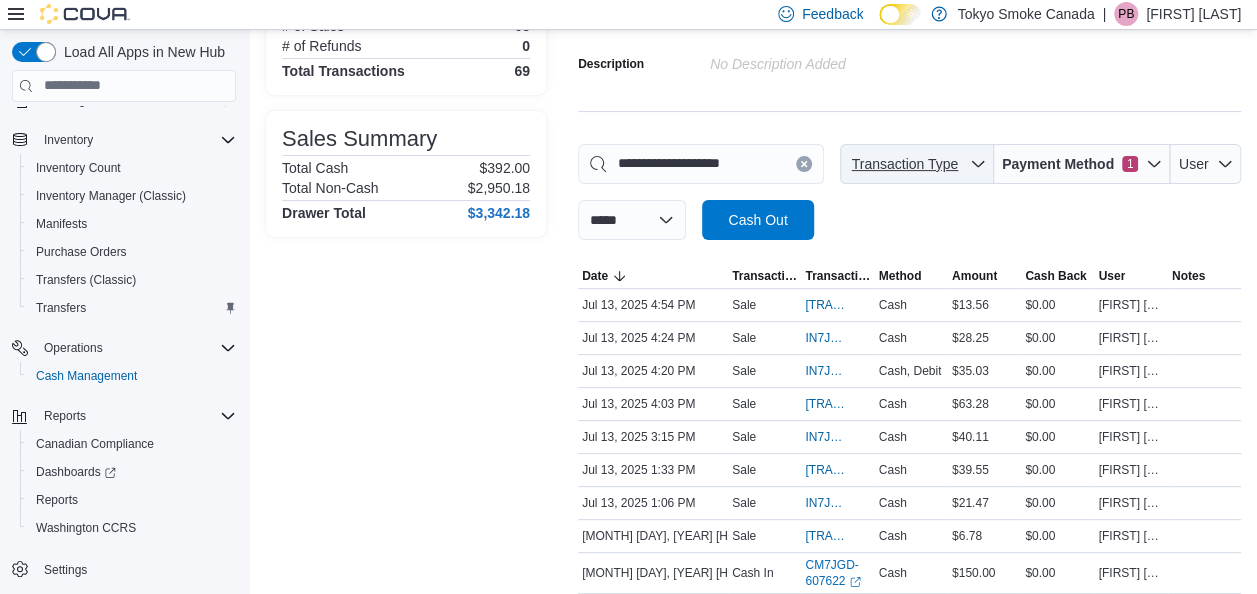 click on "Transaction Type" at bounding box center [905, 164] 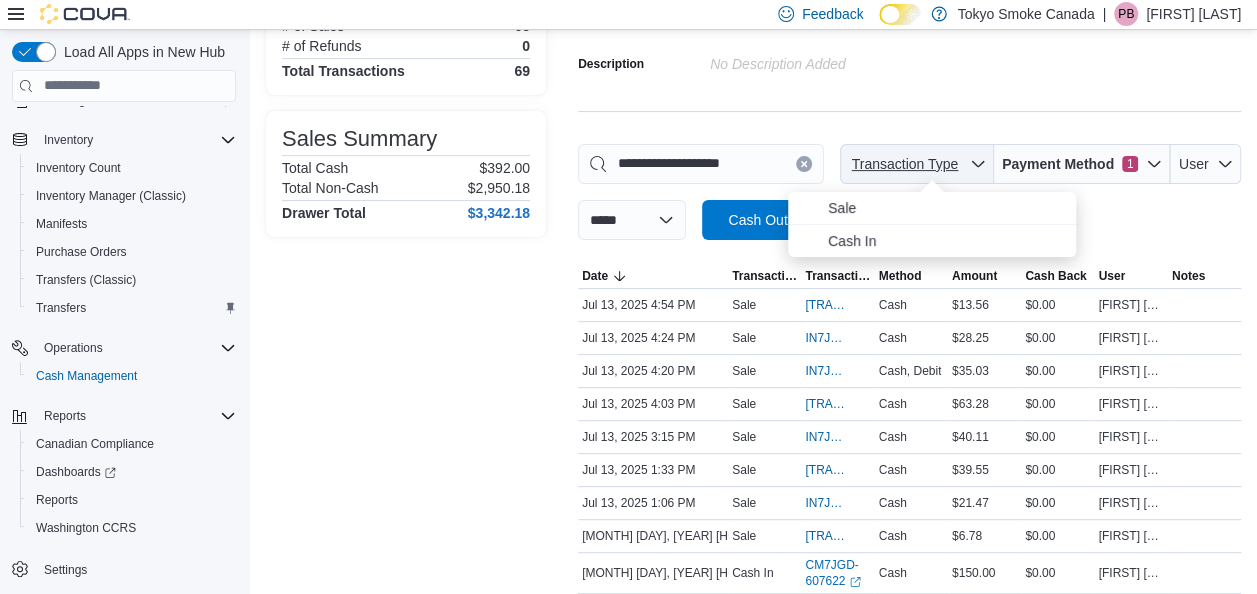 click on "Transaction Type" at bounding box center [905, 164] 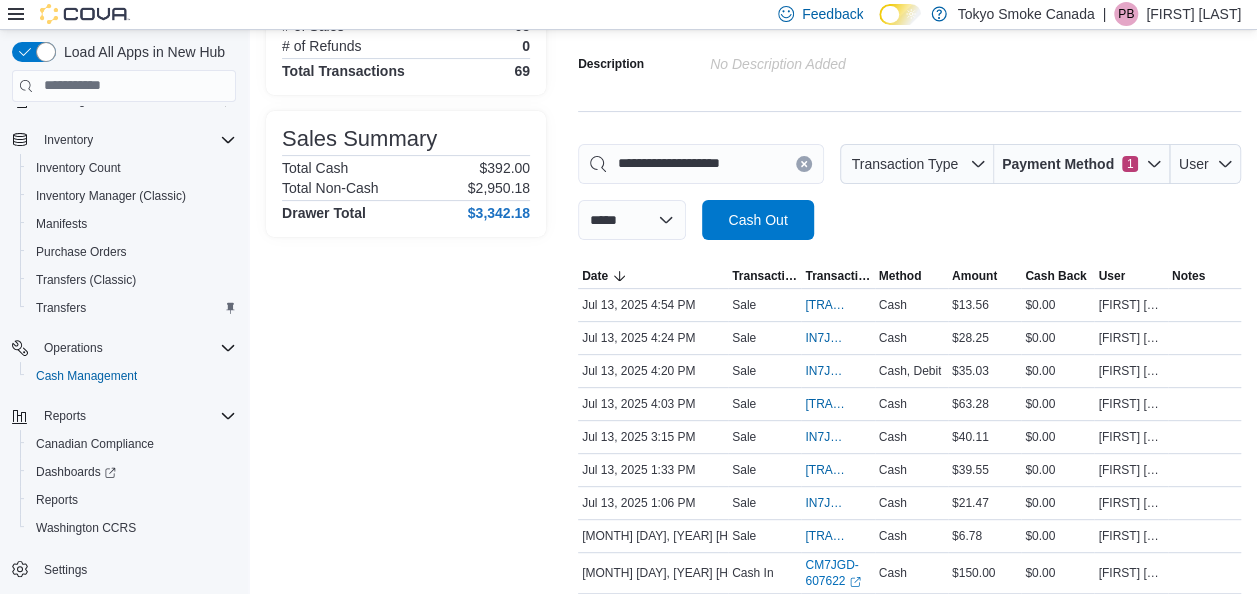 click on "**********" at bounding box center [909, 192] 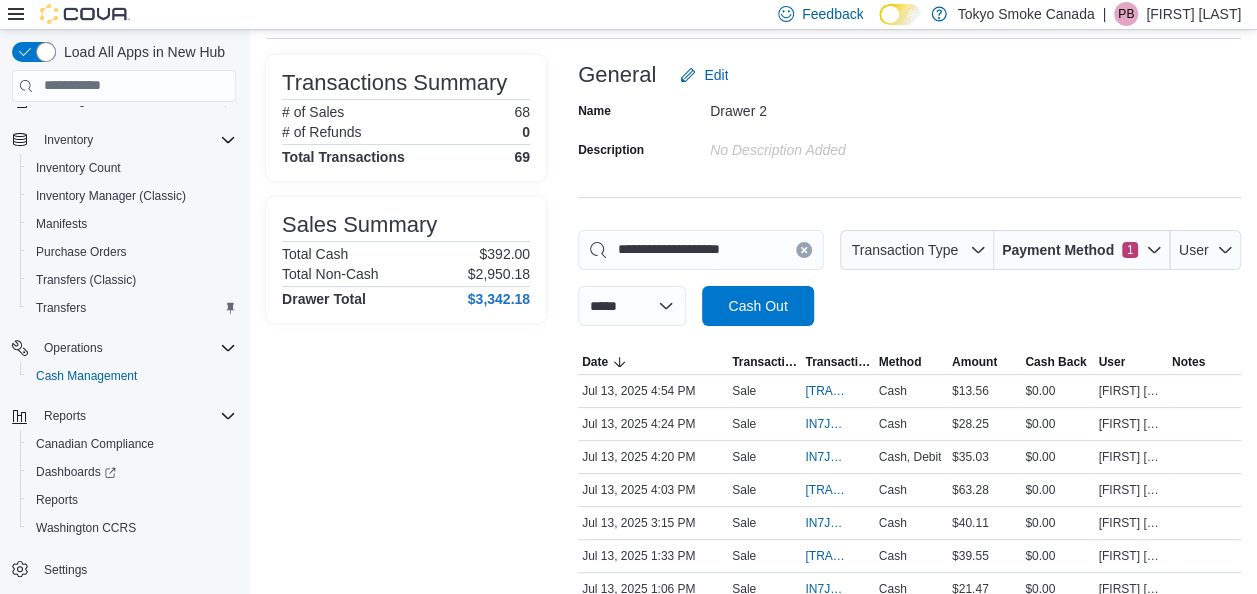 scroll, scrollTop: 0, scrollLeft: 0, axis: both 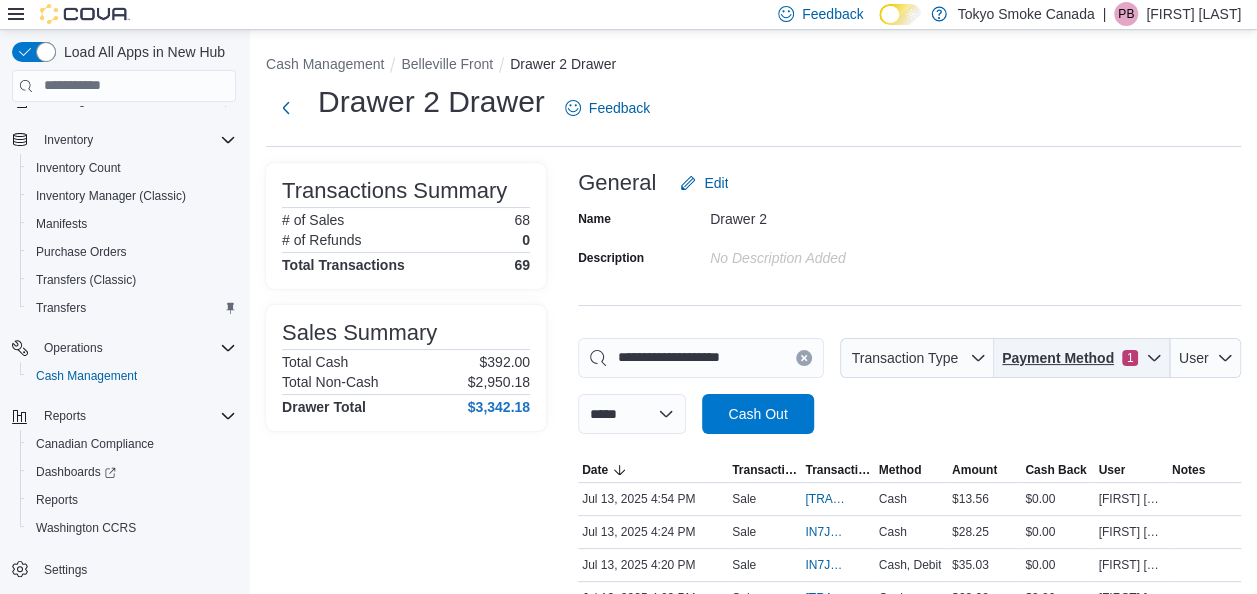 click on "1" at bounding box center [1130, 358] 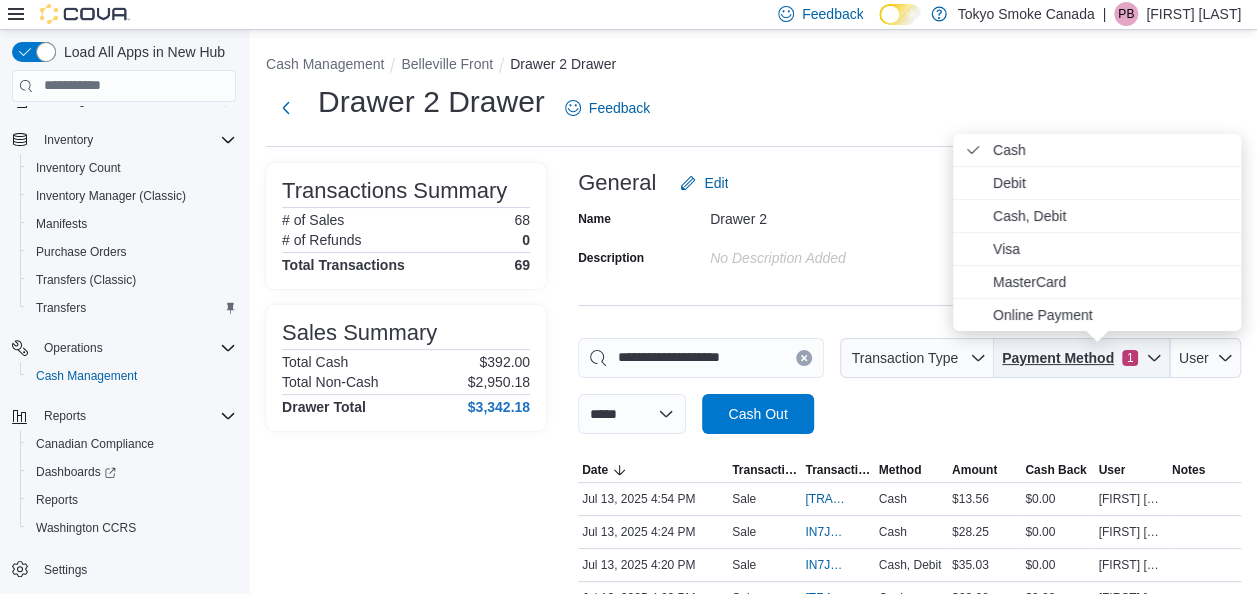 click on "1" at bounding box center [1130, 358] 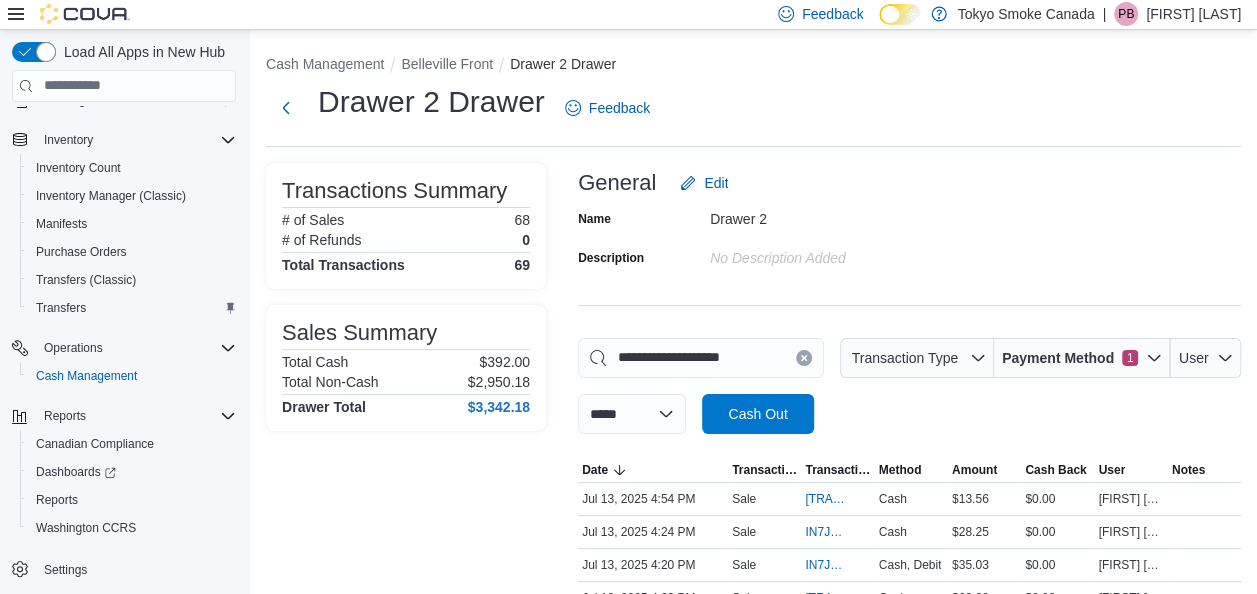 click on "Name Drawer 2 Description No Description added" at bounding box center (909, 238) 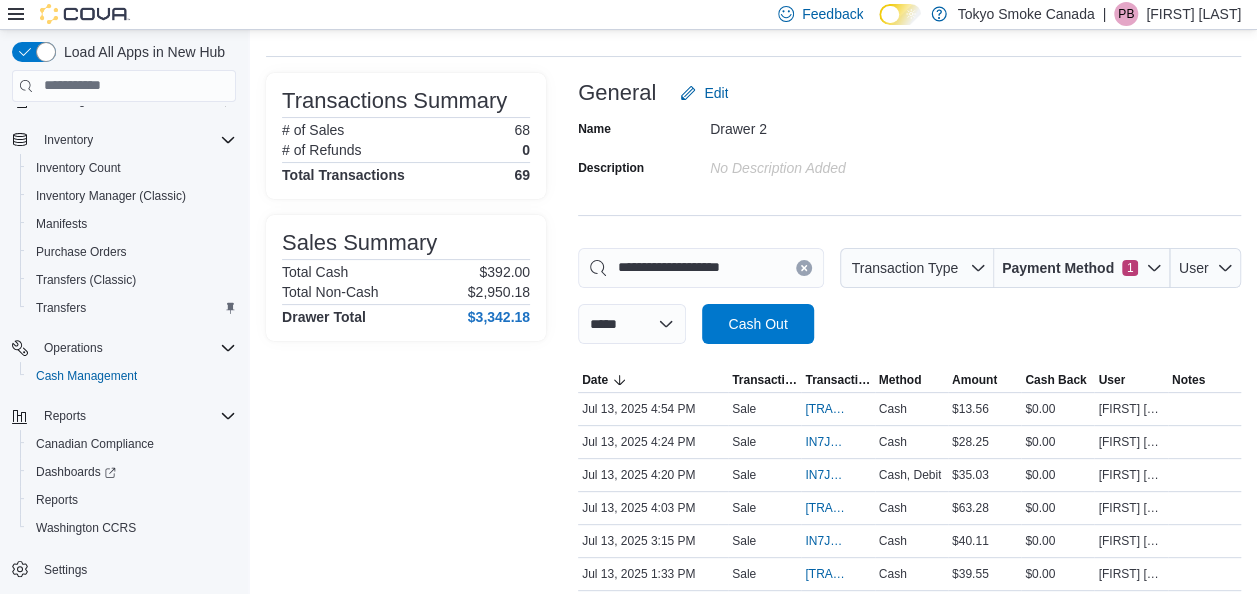 scroll, scrollTop: 0, scrollLeft: 0, axis: both 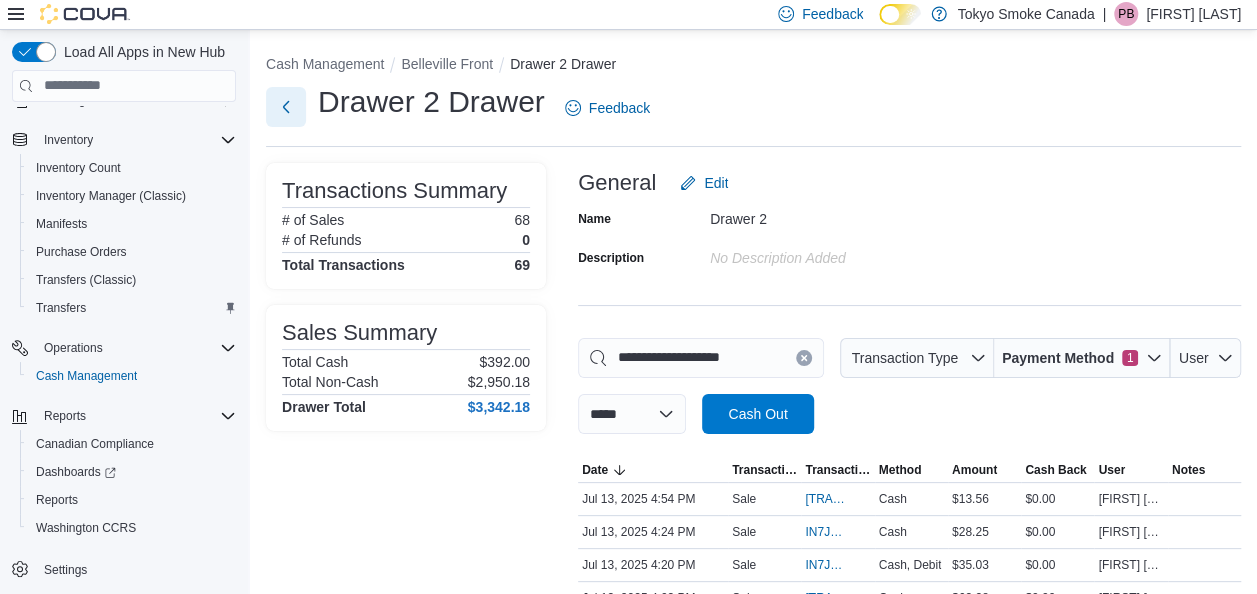 click at bounding box center [286, 107] 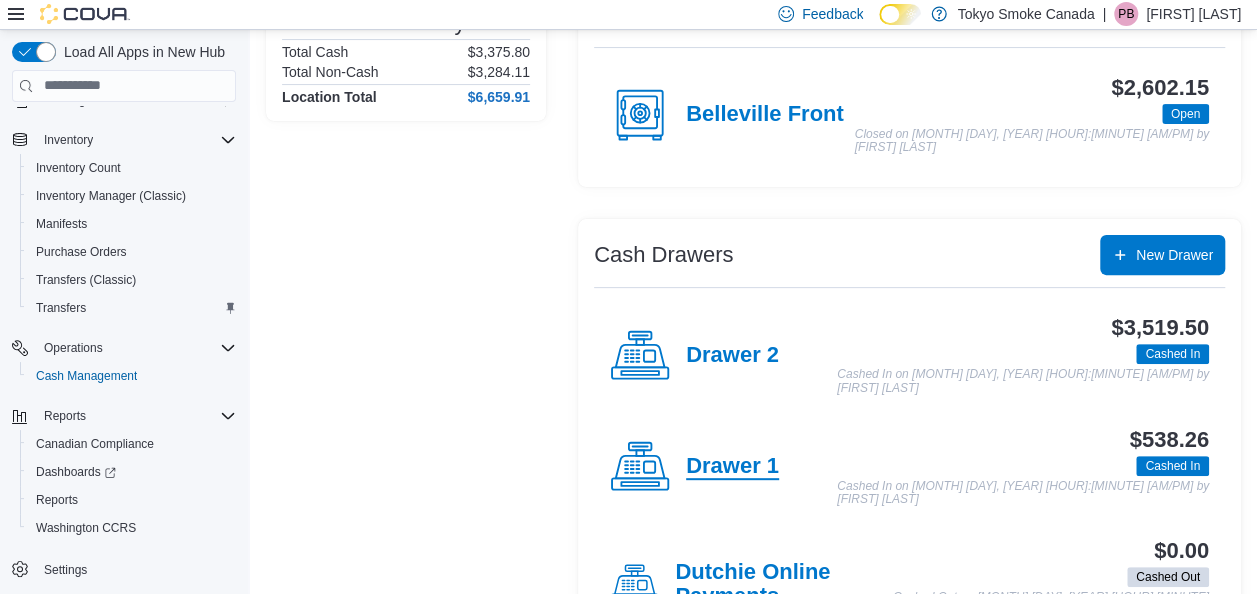 click on "Drawer 1" at bounding box center (732, 467) 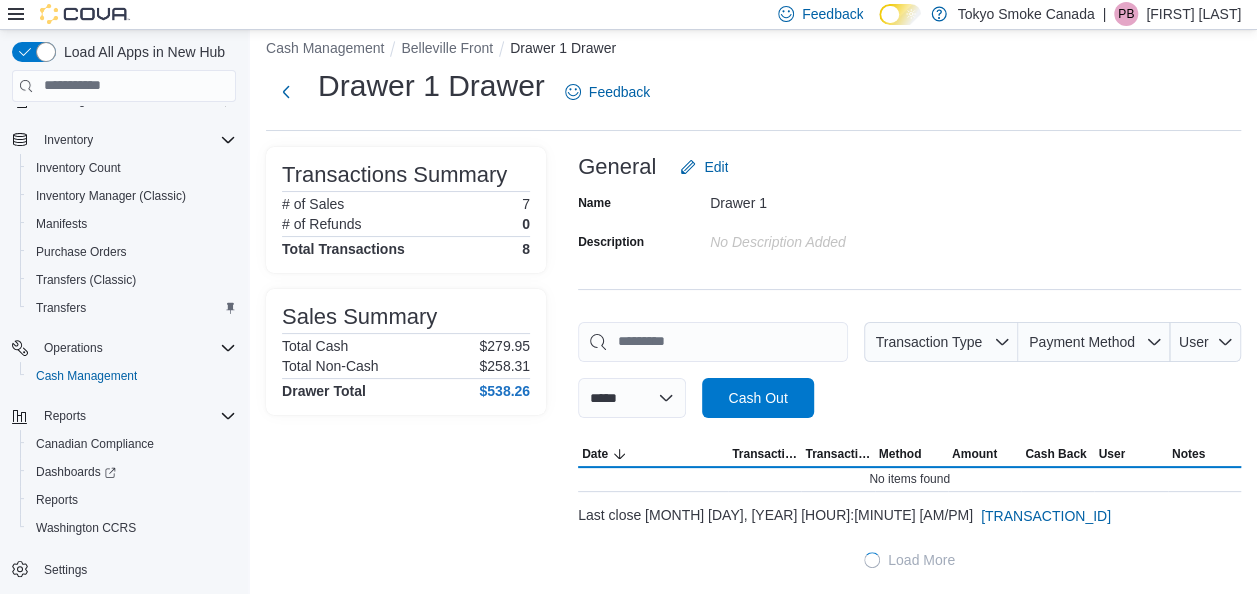 scroll, scrollTop: 200, scrollLeft: 0, axis: vertical 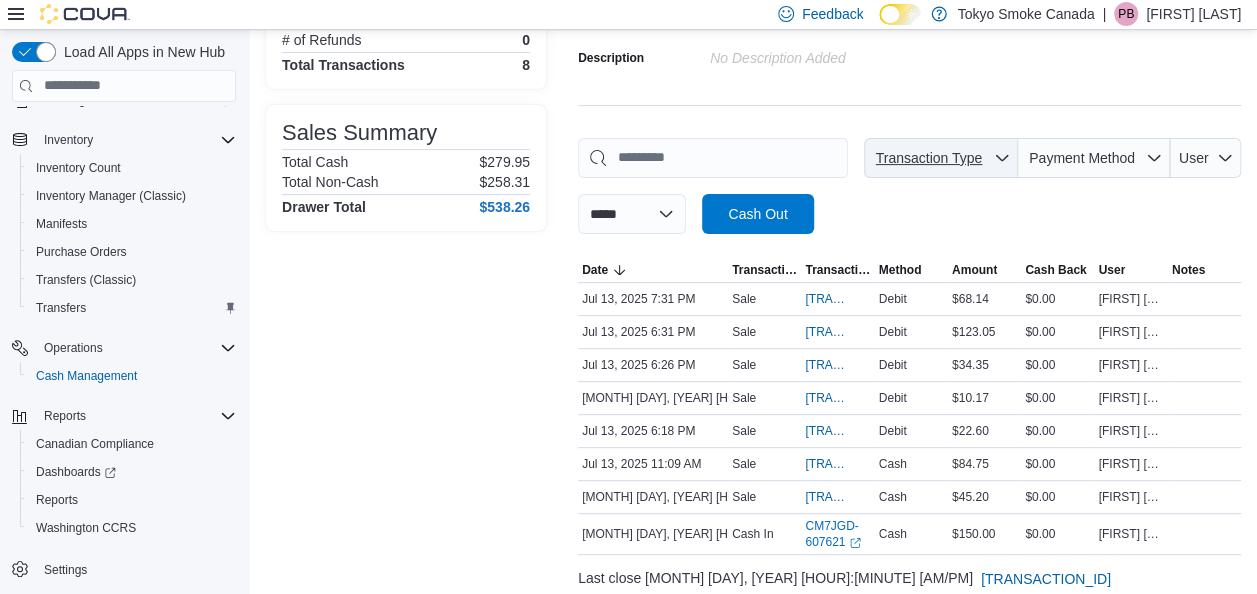 click on "Transaction Type" at bounding box center [941, 158] 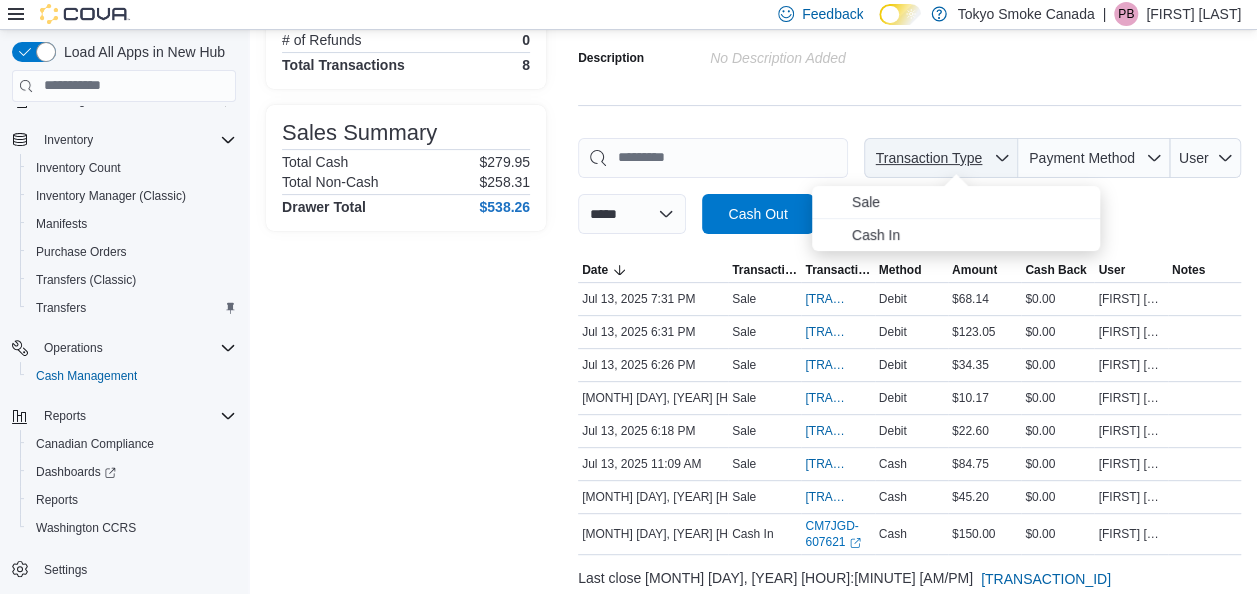 click on "Transaction Type" at bounding box center [941, 158] 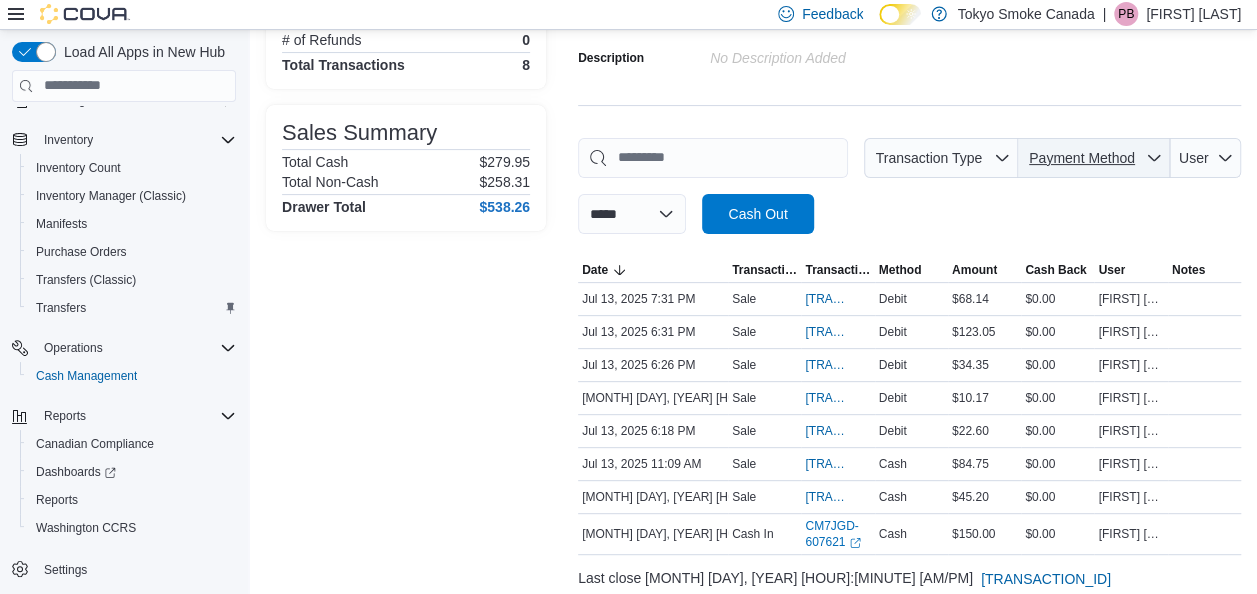 click on "Payment Method" at bounding box center (1082, 158) 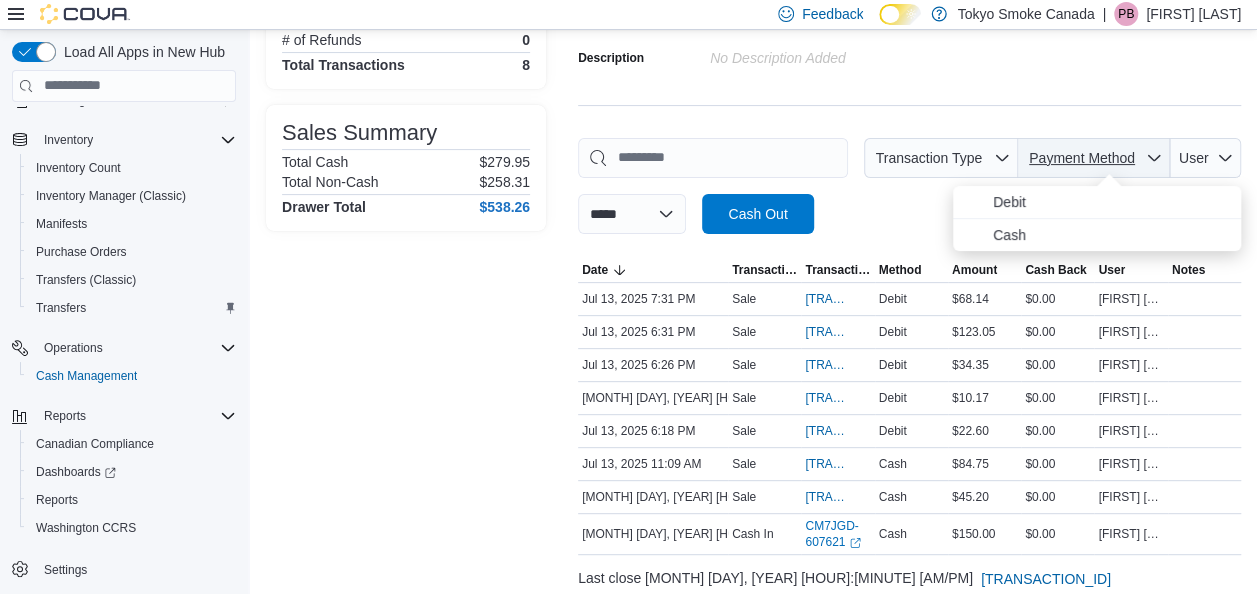 click on "Payment Method" at bounding box center [1082, 158] 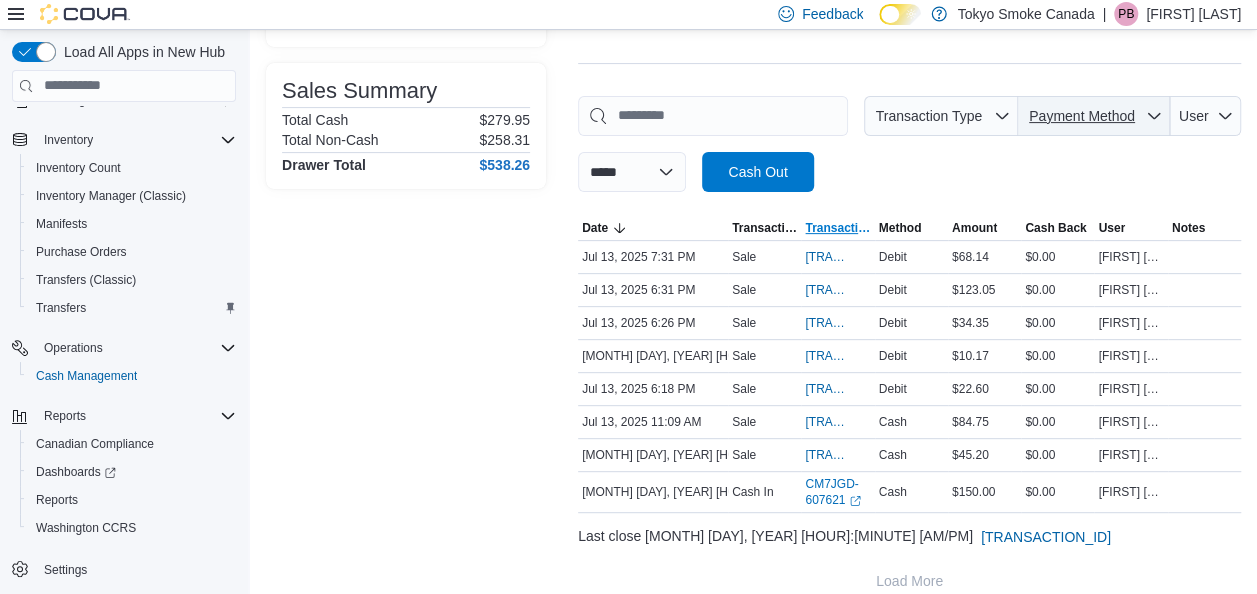 scroll, scrollTop: 261, scrollLeft: 0, axis: vertical 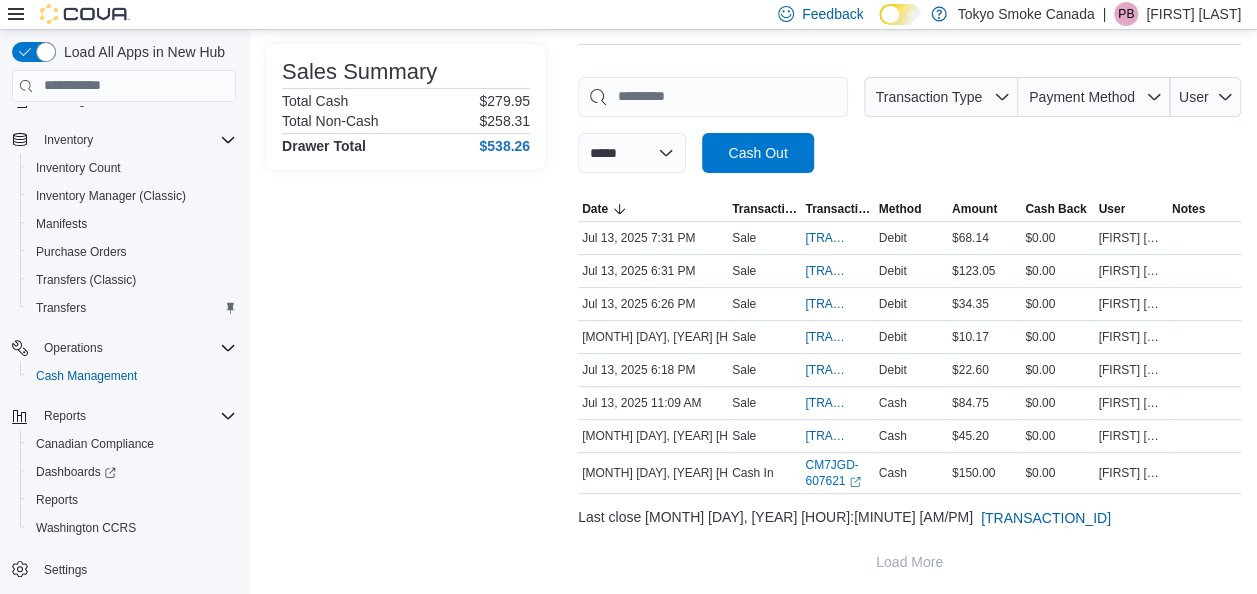 click on "Transactions Summary   # of Sales 7 # of Refunds 0 Total Transactions 8 Sales Summary   Total Cash $279.95 Total Non-Cash $258.31 Drawer Total $538.26" at bounding box center [406, 242] 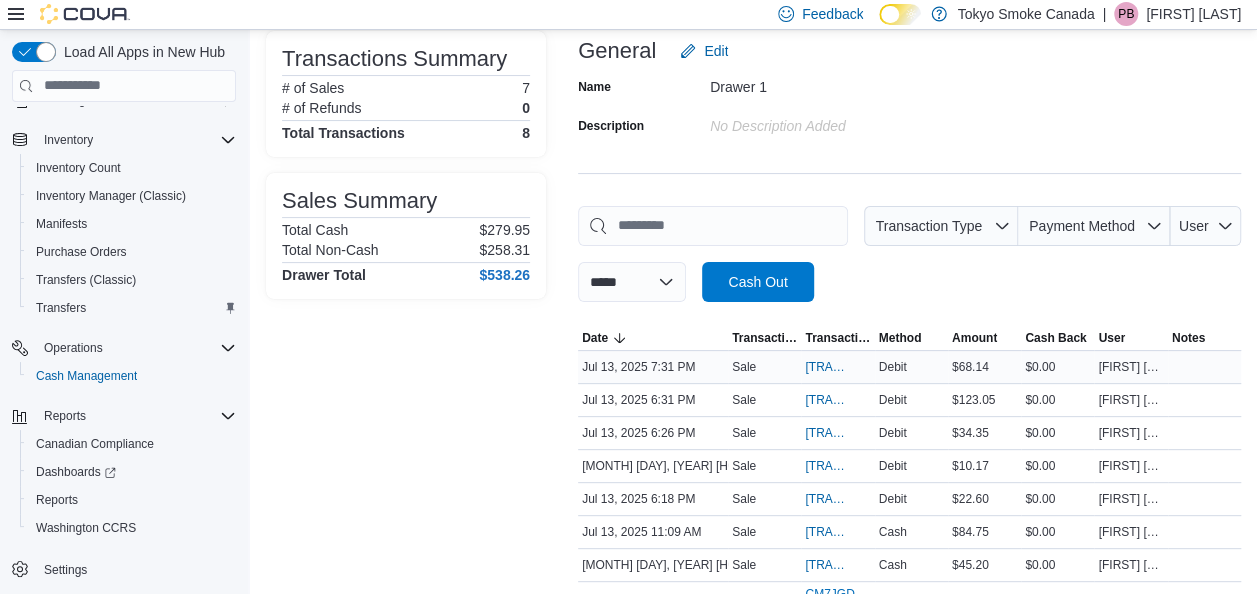 scroll, scrollTop: 0, scrollLeft: 0, axis: both 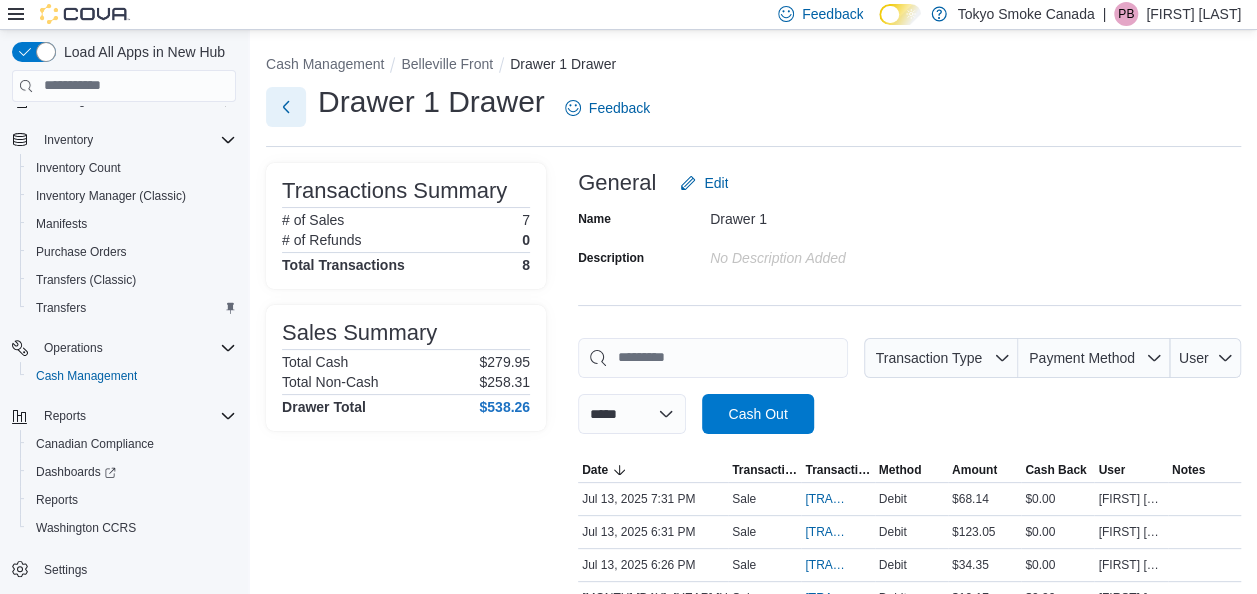 click at bounding box center [286, 107] 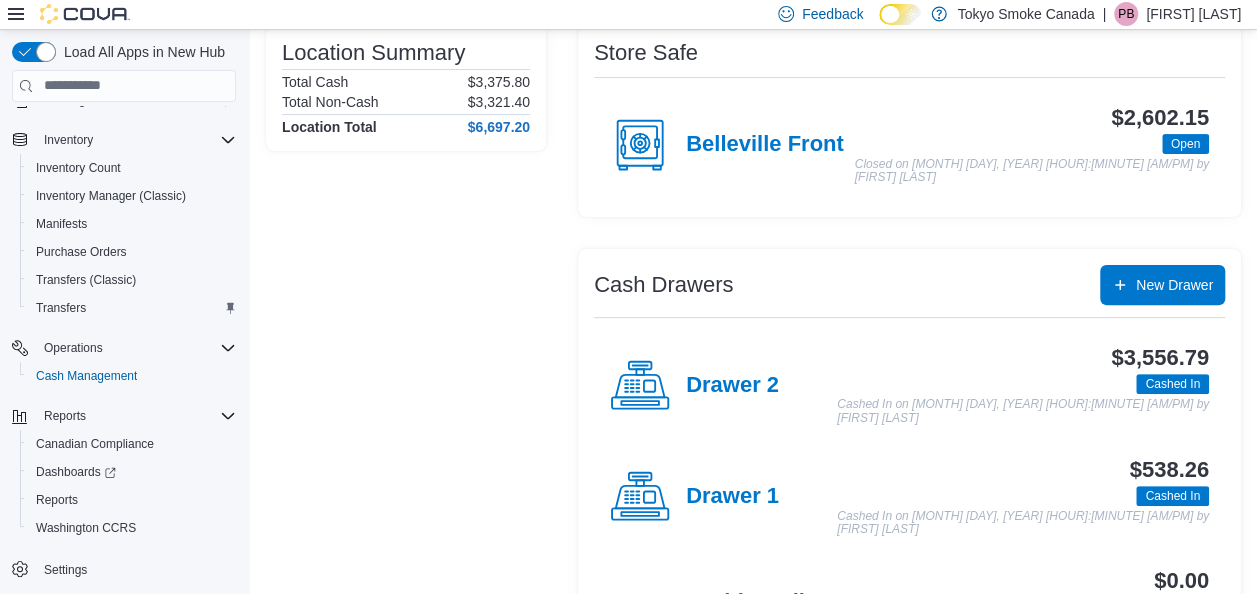 click on "Drawer 2" at bounding box center (694, 386) 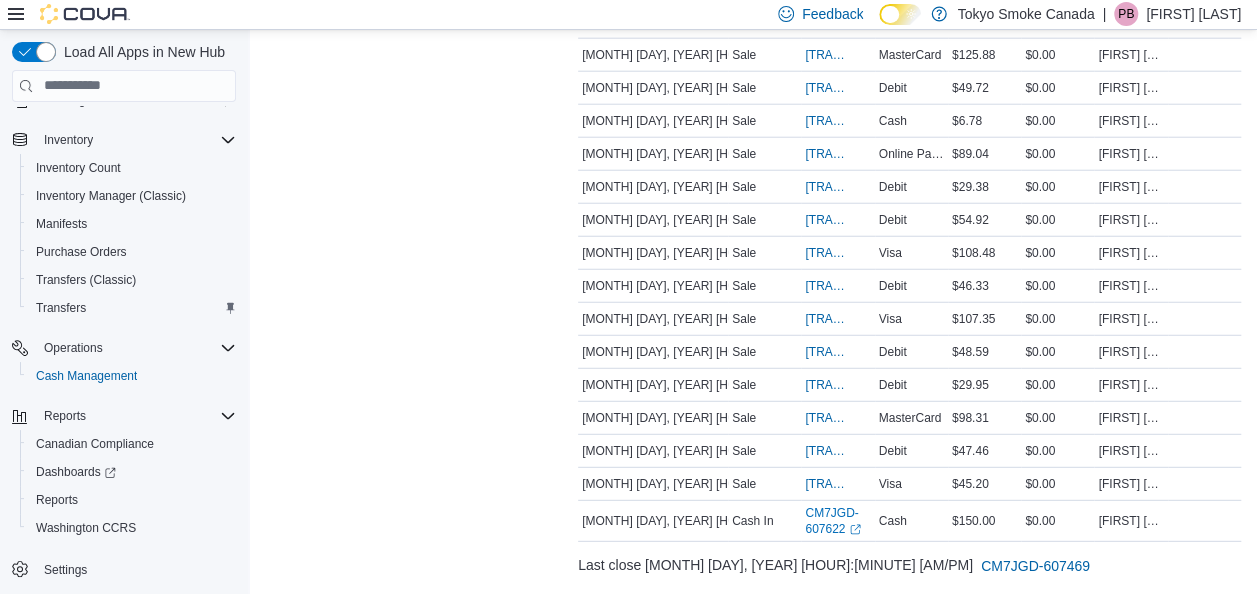 scroll, scrollTop: 2556, scrollLeft: 0, axis: vertical 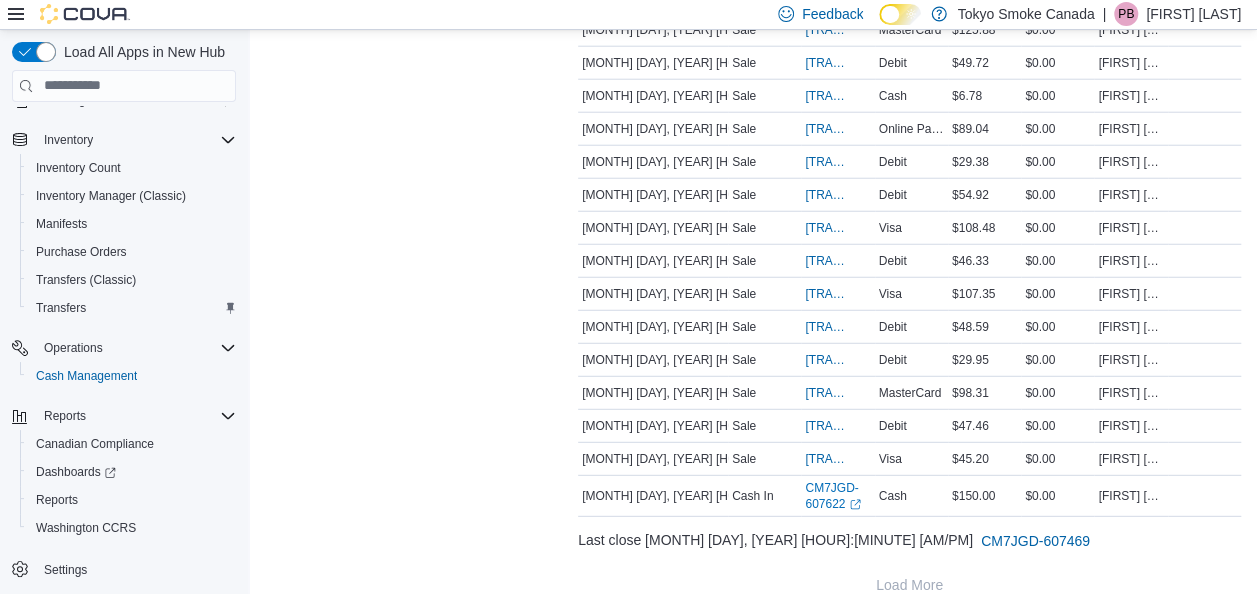 click on "Transactions Summary   # of Sales 76 # of Refunds 0 Total Transactions 78 Sales Summary   Total Cash $493.70 Total Non-Cash $3,063.09 Drawer Total $3,556.79" at bounding box center [406, -894] 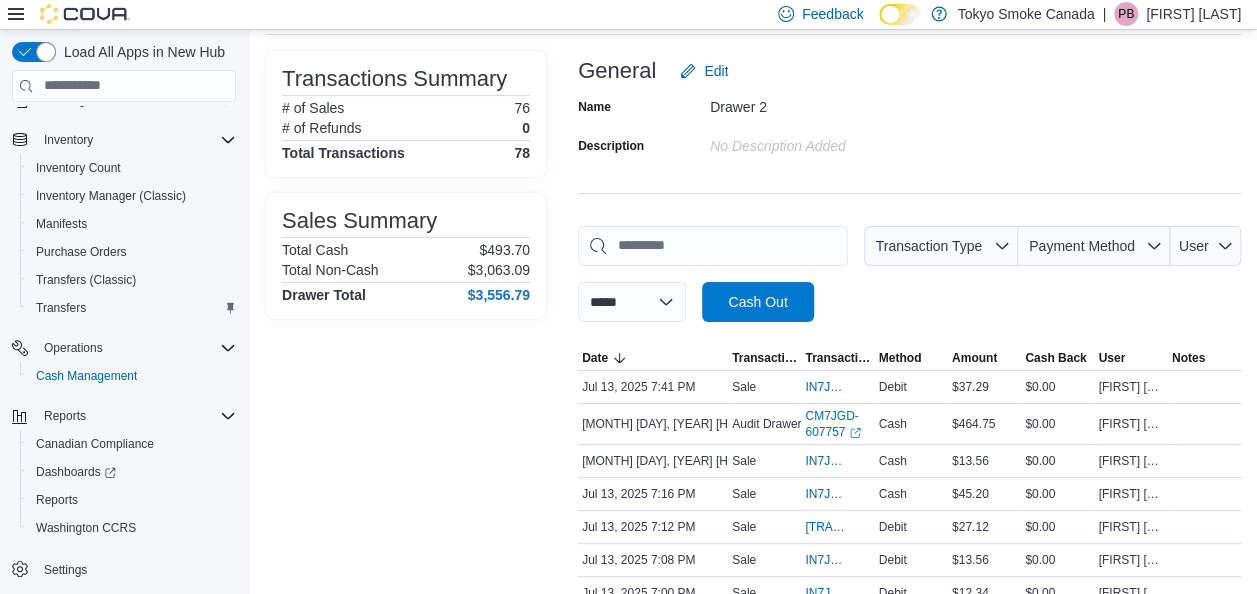 scroll, scrollTop: 200, scrollLeft: 0, axis: vertical 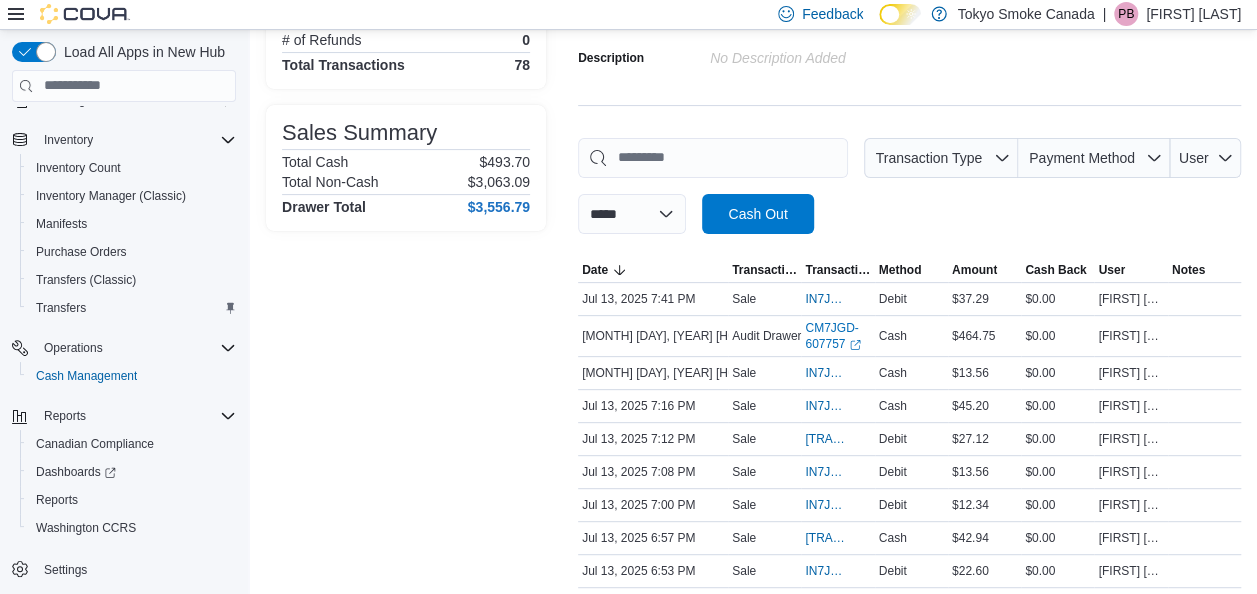 click on "**********" at bounding box center (909, 186) 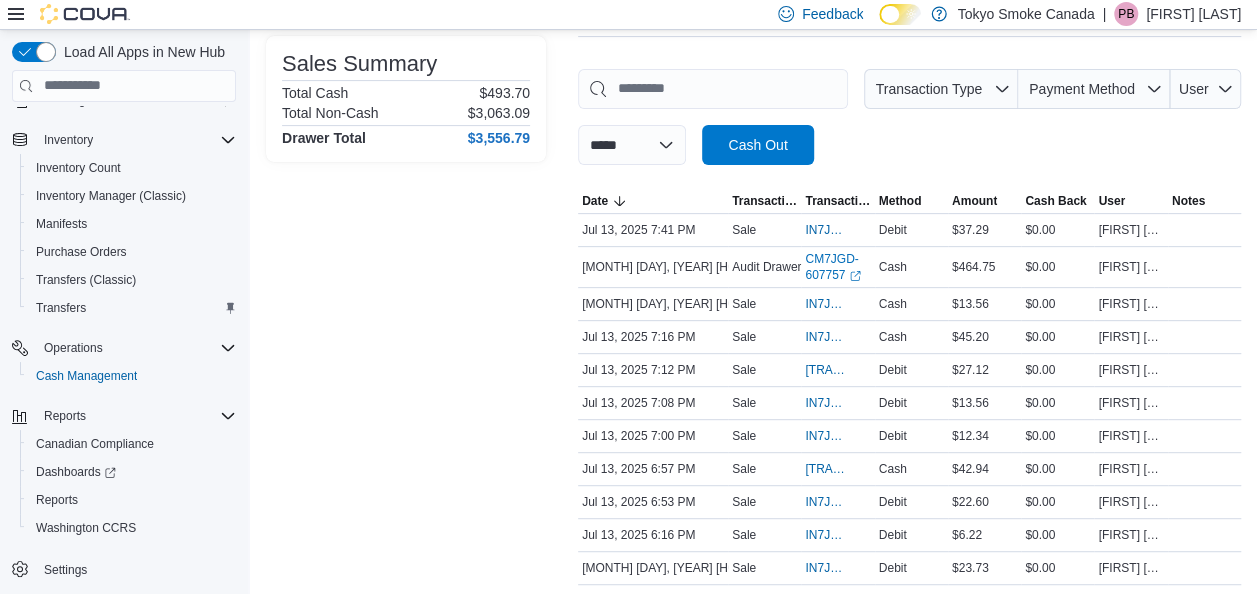 scroll, scrollTop: 300, scrollLeft: 0, axis: vertical 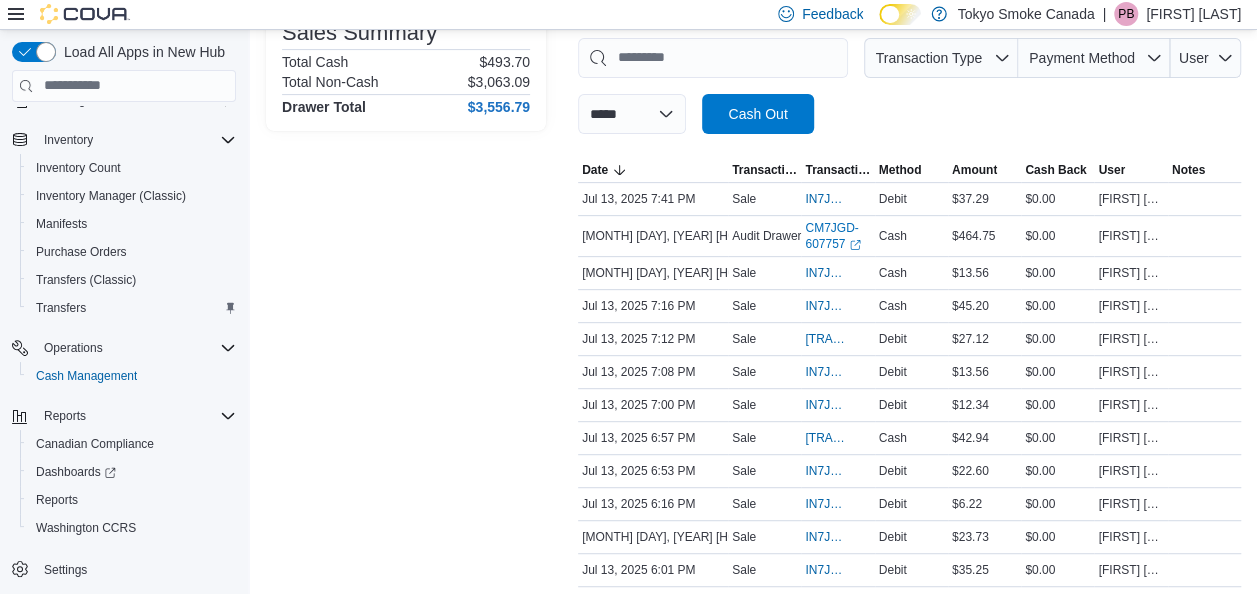 click on "Transactions Summary   # of Sales 76 # of Refunds 0 Total Transactions 78 Sales Summary   Total Cash $493.70 Total Non-Cash $3,063.09 Drawer Total $3,556.79" at bounding box center [406, 1362] 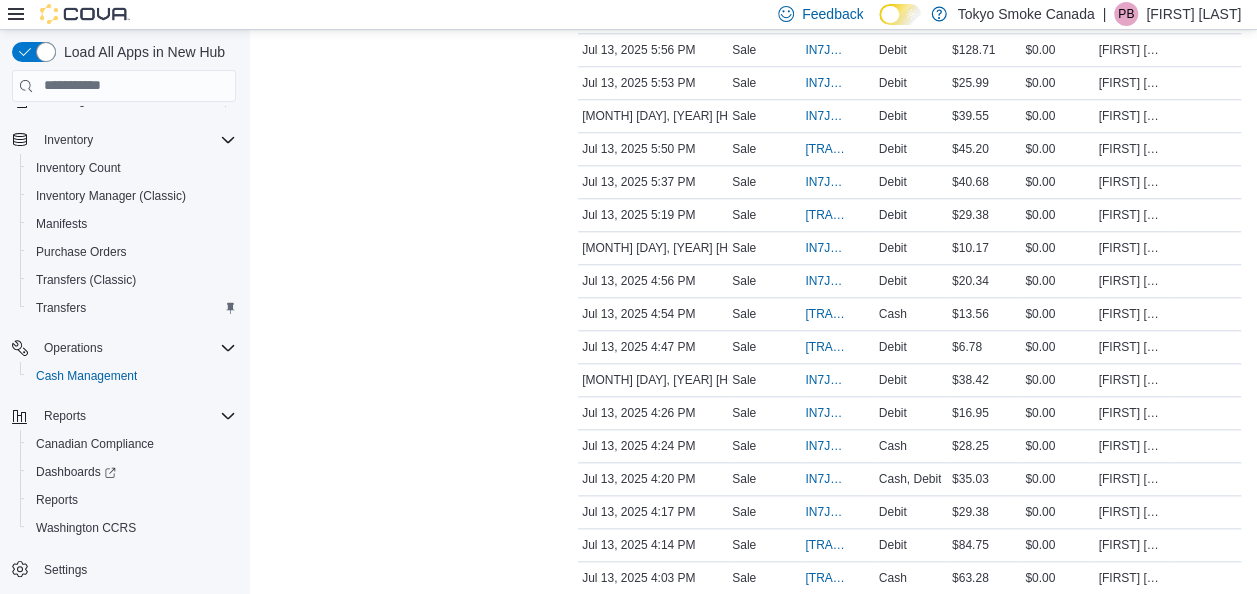 scroll, scrollTop: 900, scrollLeft: 0, axis: vertical 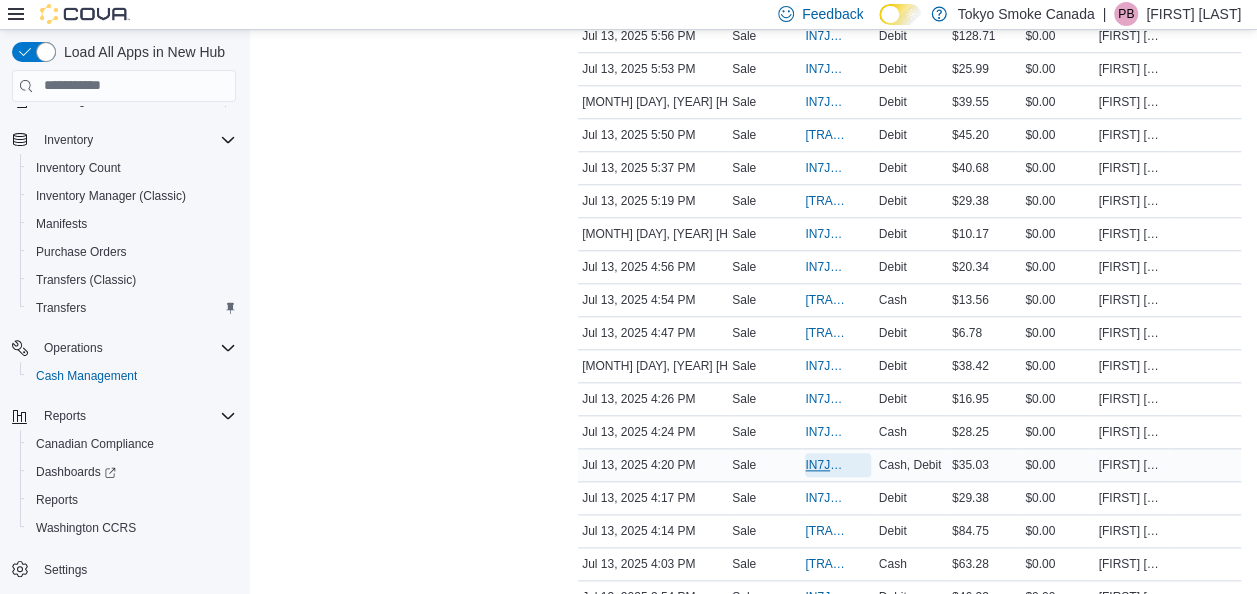 click on "IN7JGD-6469245" at bounding box center (827, 465) 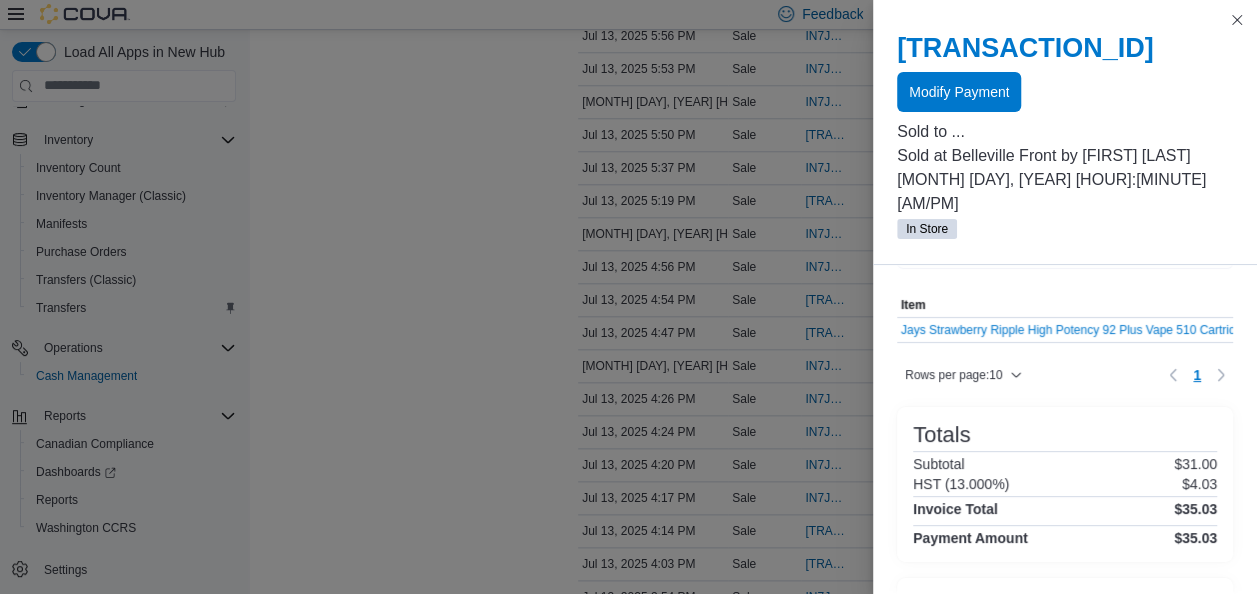 scroll, scrollTop: 0, scrollLeft: 0, axis: both 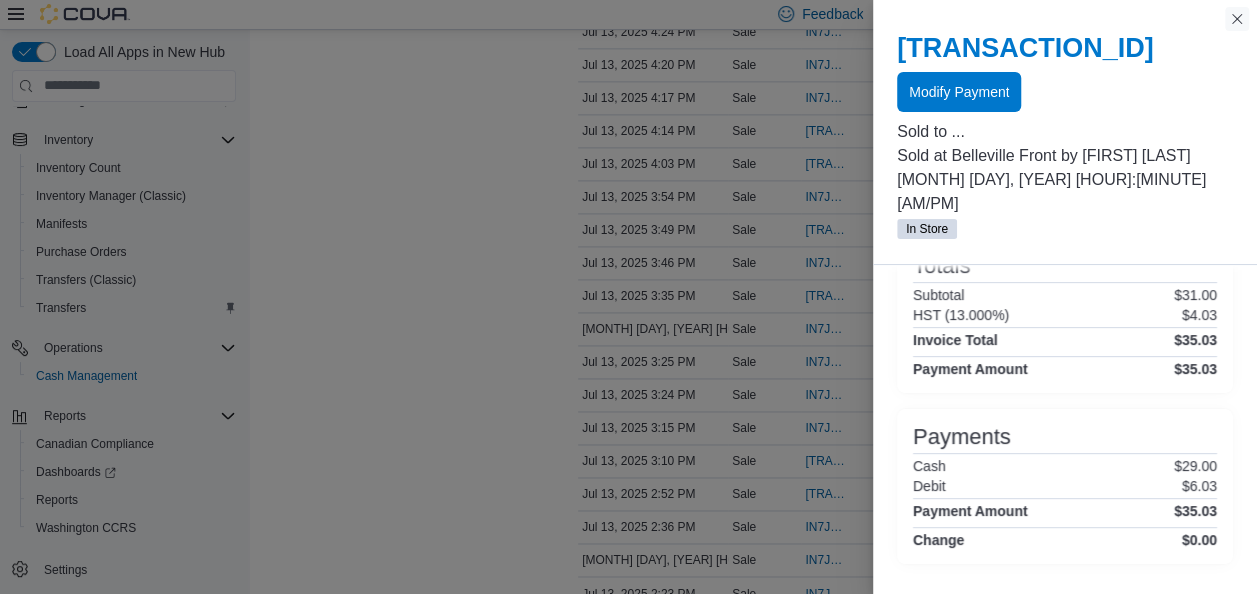 click at bounding box center (1237, 19) 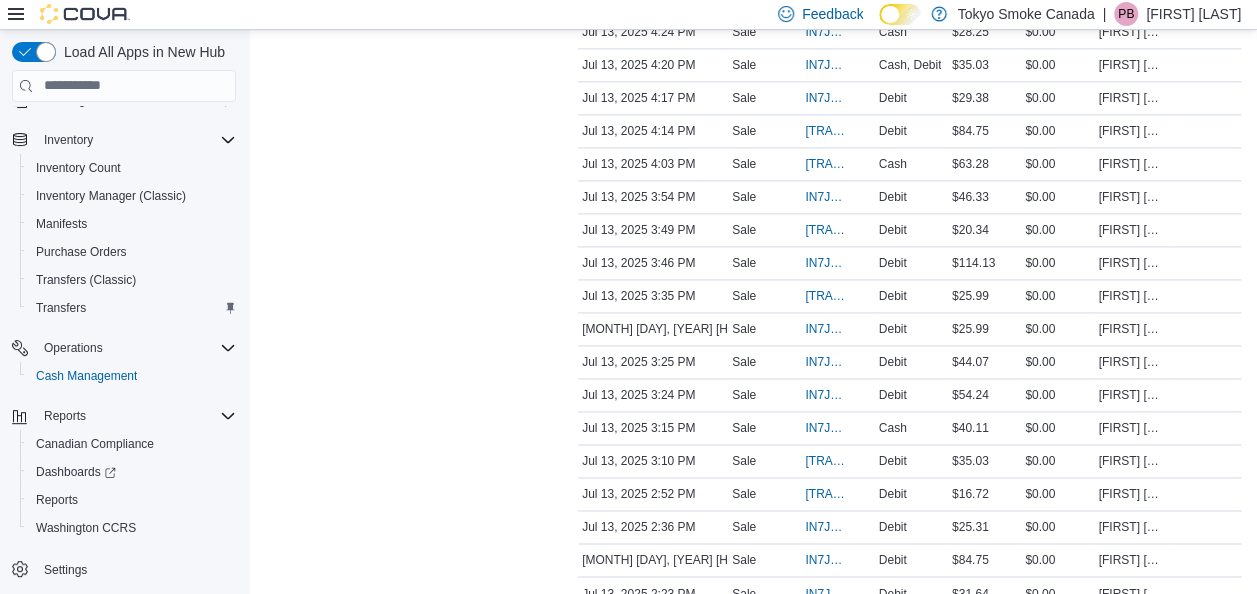 click on "Transactions Summary   # of Sales 76 # of Refunds 0 Total Transactions 78 Sales Summary   Total Cash $493.70 Total Non-Cash $3,063.09 Drawer Total $3,556.79" at bounding box center (406, 362) 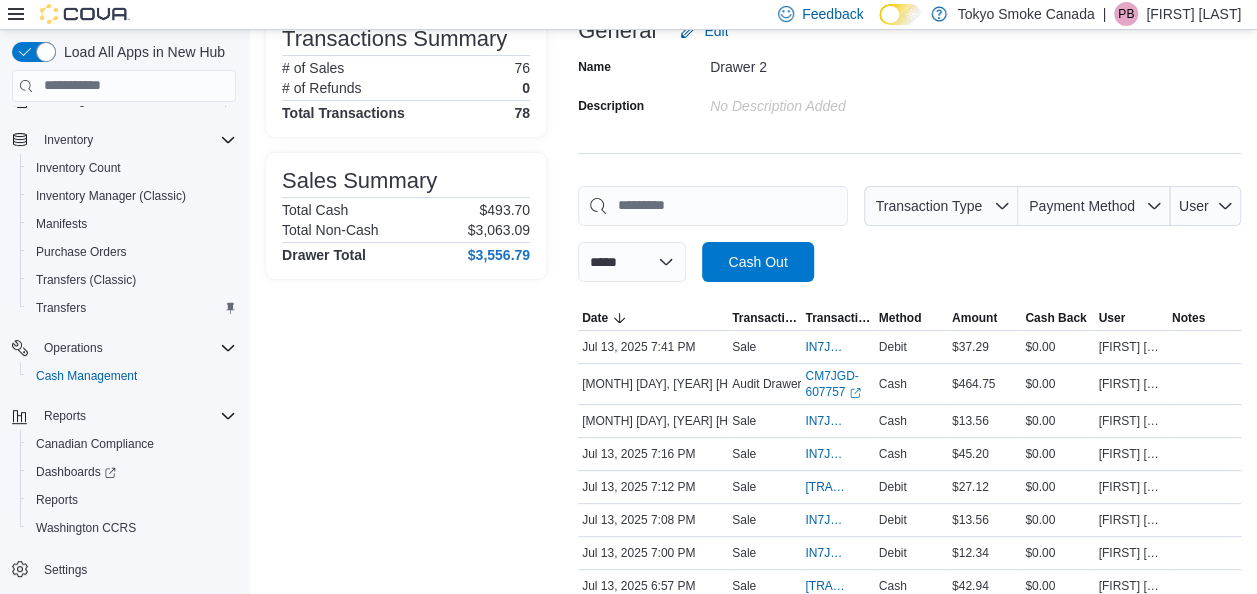 scroll, scrollTop: 0, scrollLeft: 0, axis: both 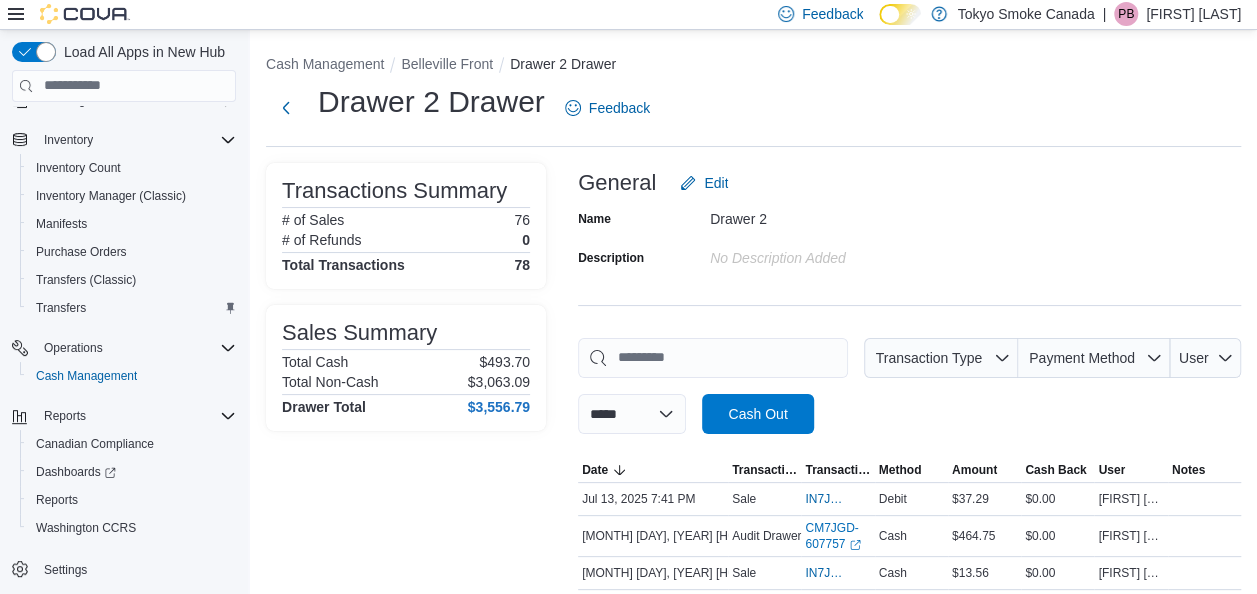 click on "Drawer 2 Drawer Feedback" at bounding box center (753, 108) 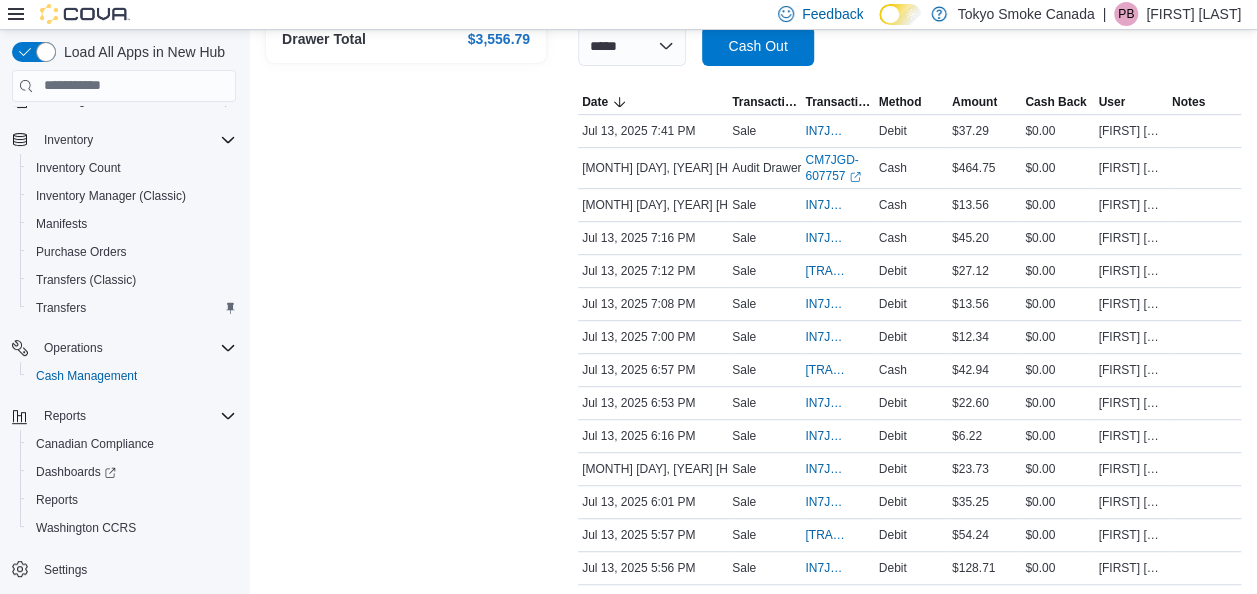 scroll, scrollTop: 400, scrollLeft: 0, axis: vertical 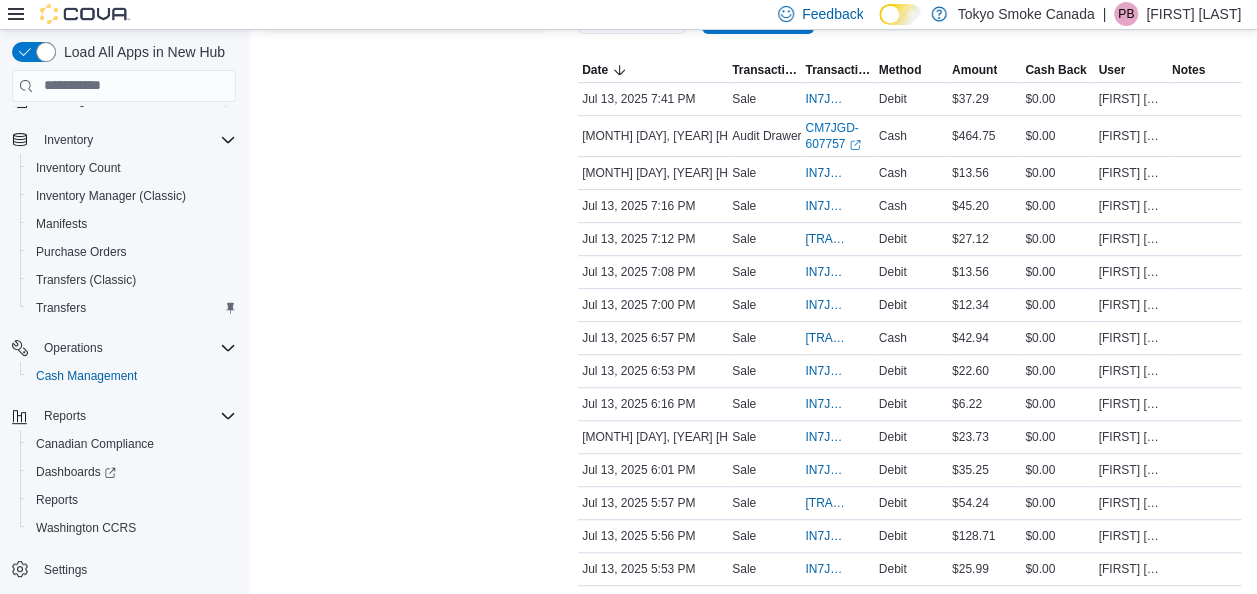 click on "Transactions Summary   # of Sales 76 # of Refunds 0 Total Transactions 78 Sales Summary   Total Cash $493.70 Total Non-Cash $3,063.09 Drawer Total $3,556.79" at bounding box center (406, 1262) 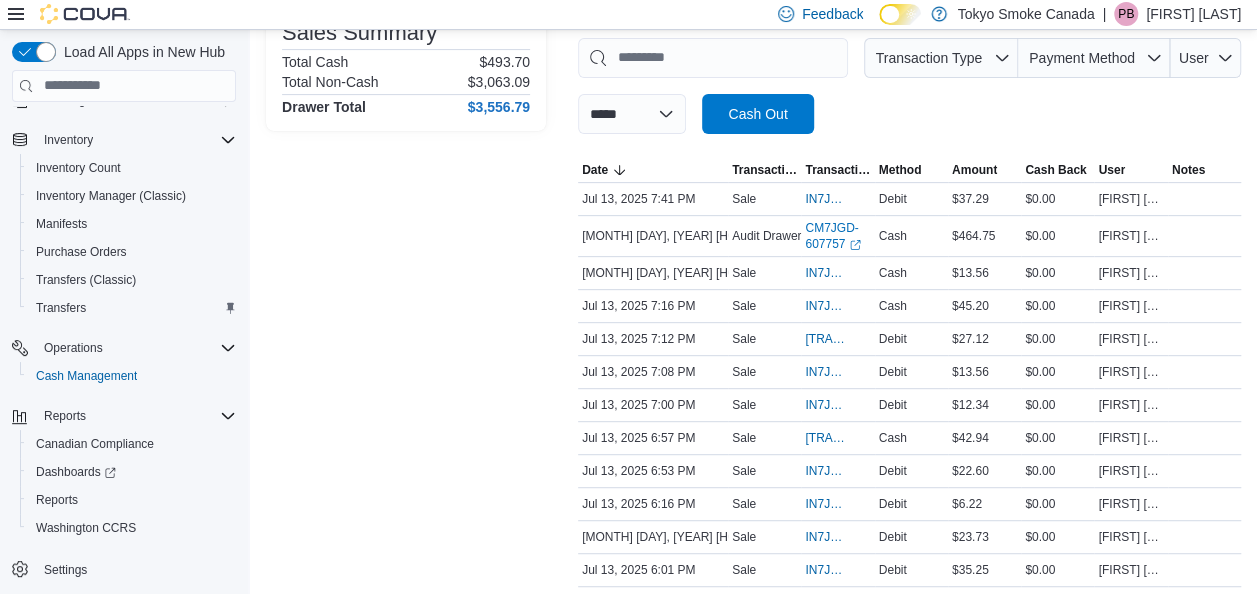 scroll, scrollTop: 0, scrollLeft: 0, axis: both 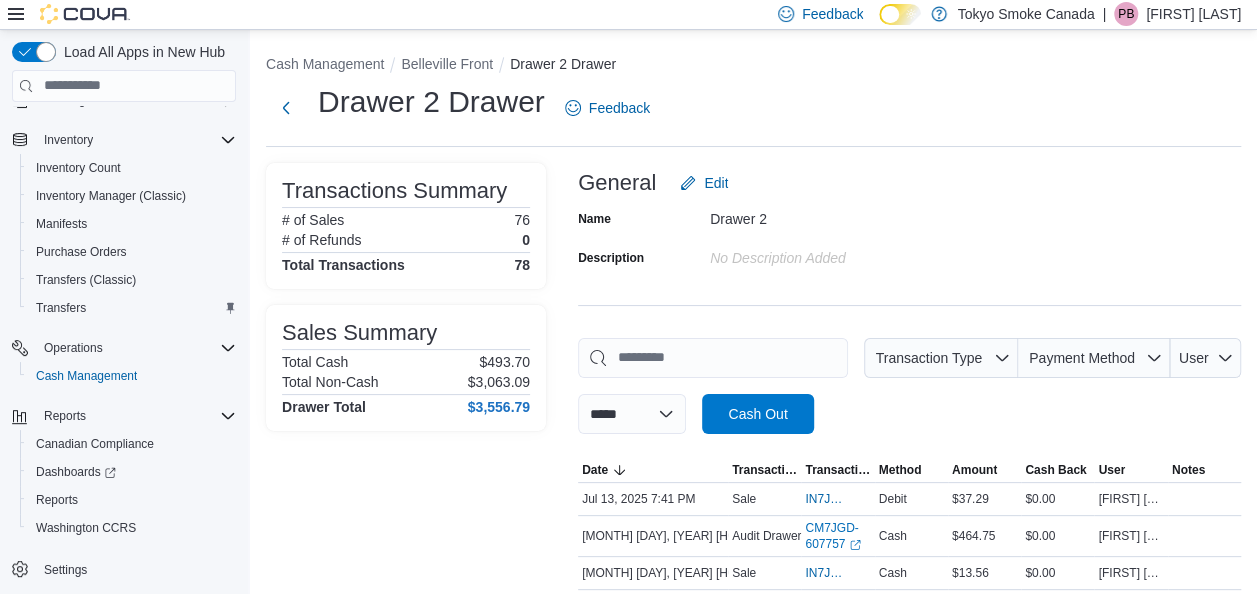 click on "Drawer 2 Drawer Feedback" at bounding box center [753, 108] 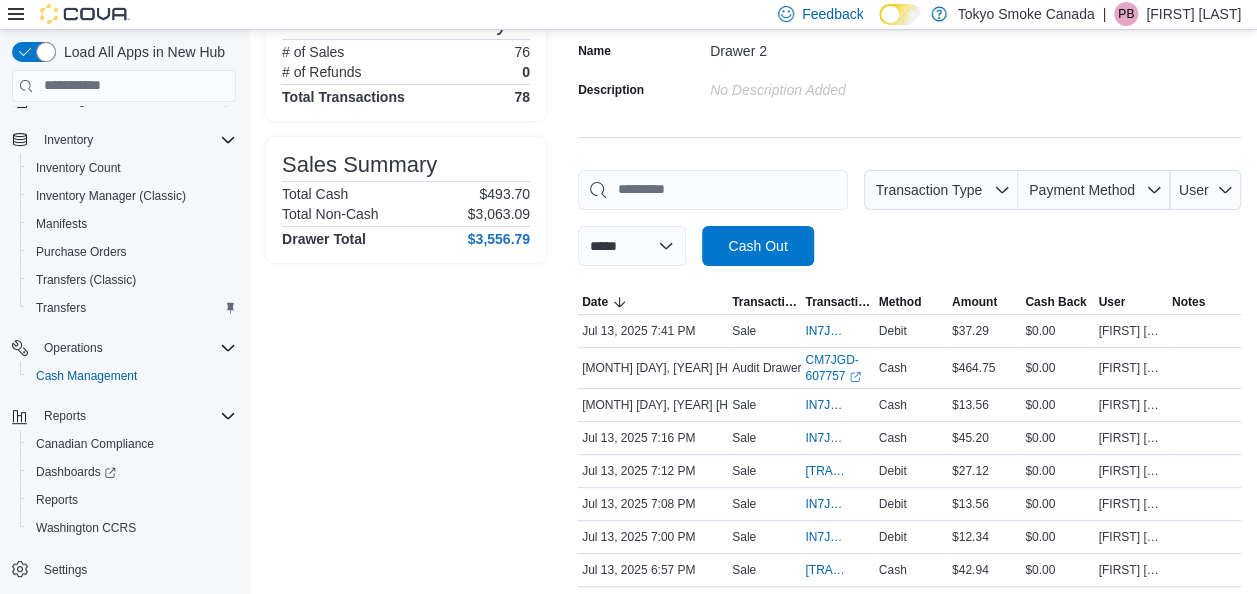 scroll, scrollTop: 200, scrollLeft: 0, axis: vertical 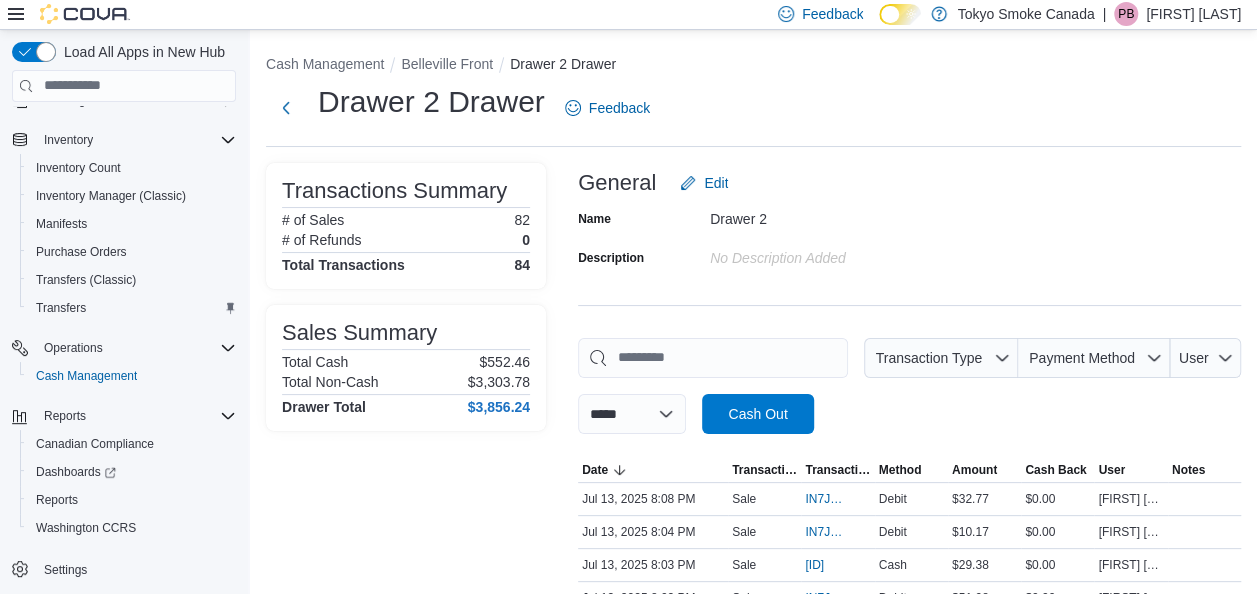 click on "General Edit" at bounding box center [909, 183] 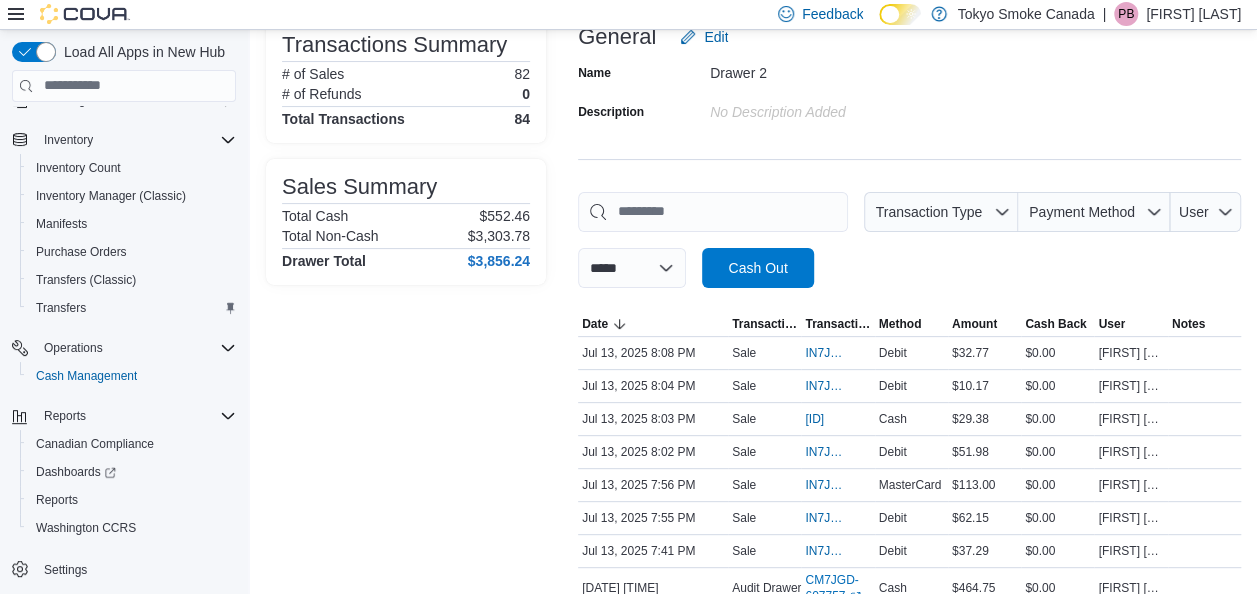 scroll, scrollTop: 0, scrollLeft: 0, axis: both 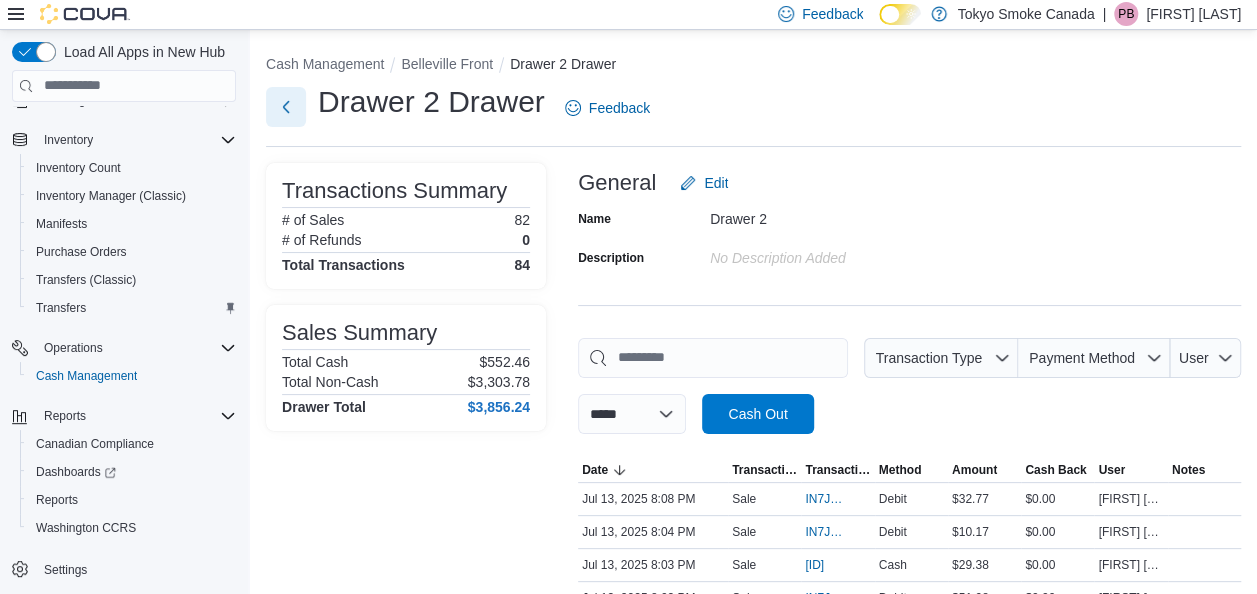 click at bounding box center [286, 107] 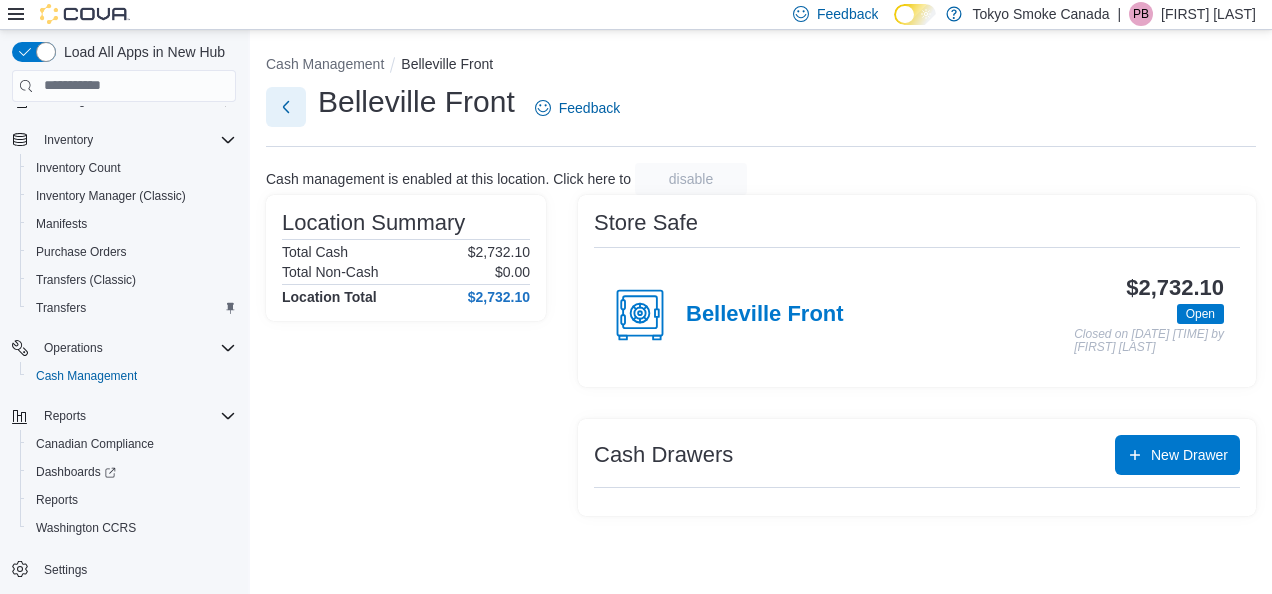 click at bounding box center [286, 107] 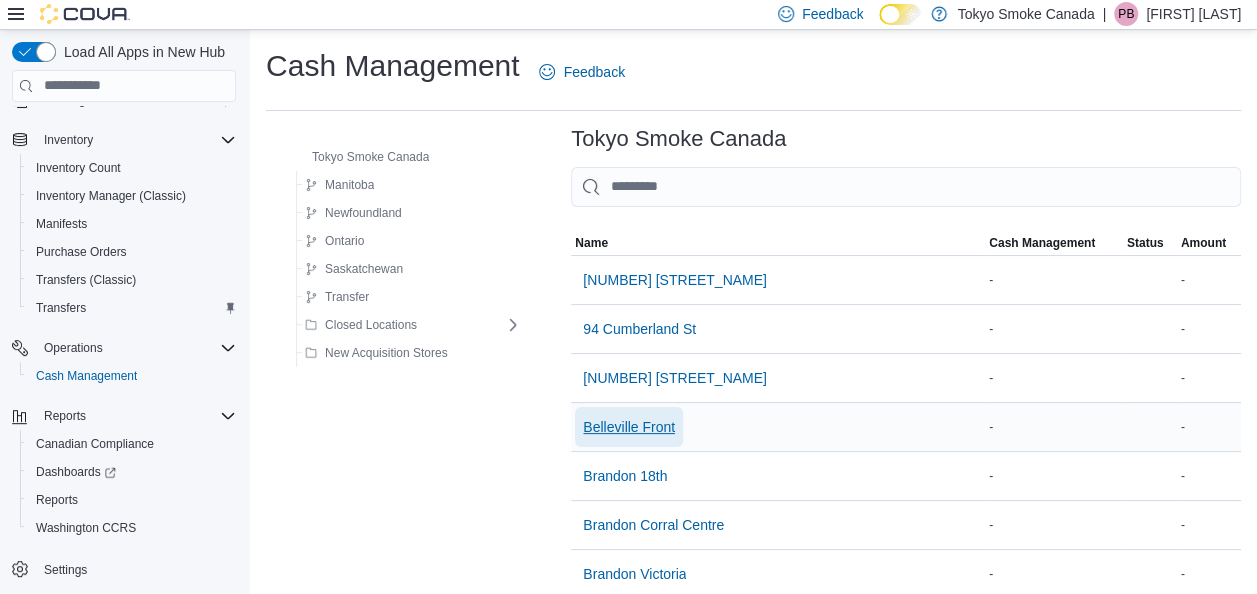 click on "Belleville Front" at bounding box center [629, 427] 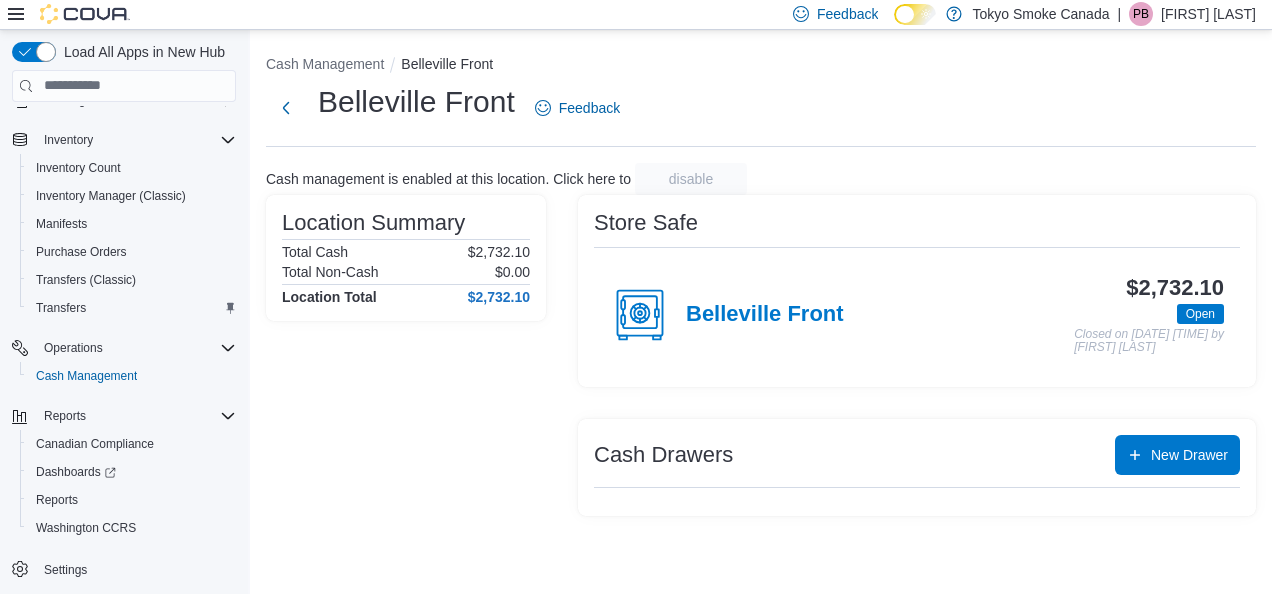 click on "Cash Drawers New Drawer" at bounding box center (917, 467) 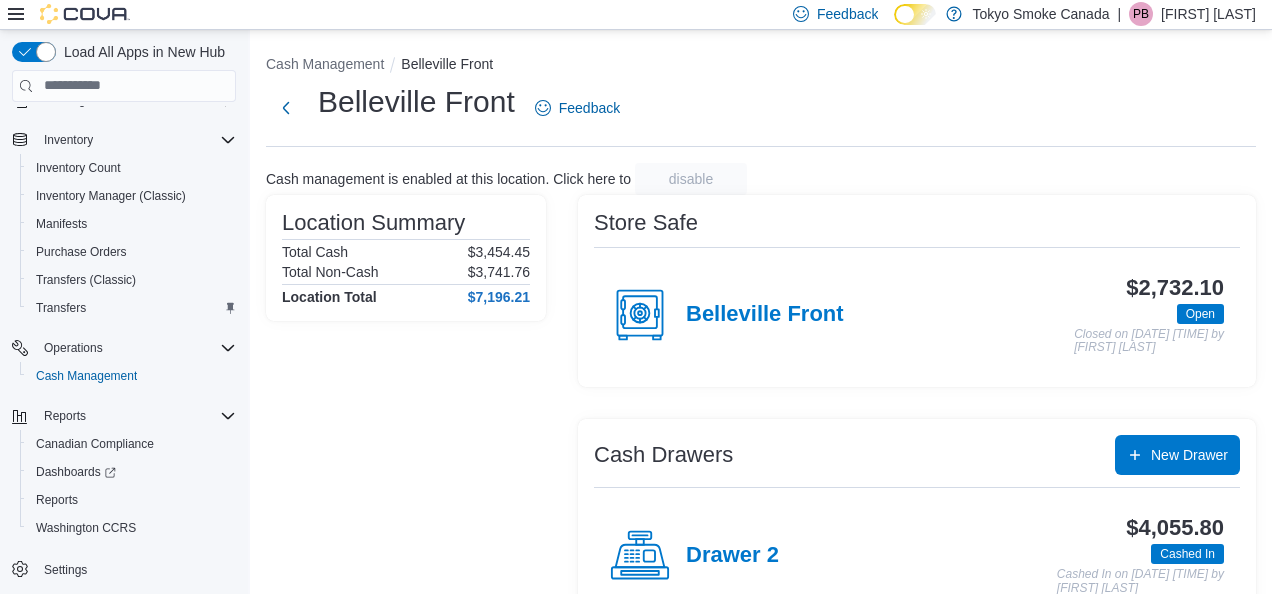click on "[FIRST] [LAST]" at bounding box center [1208, 14] 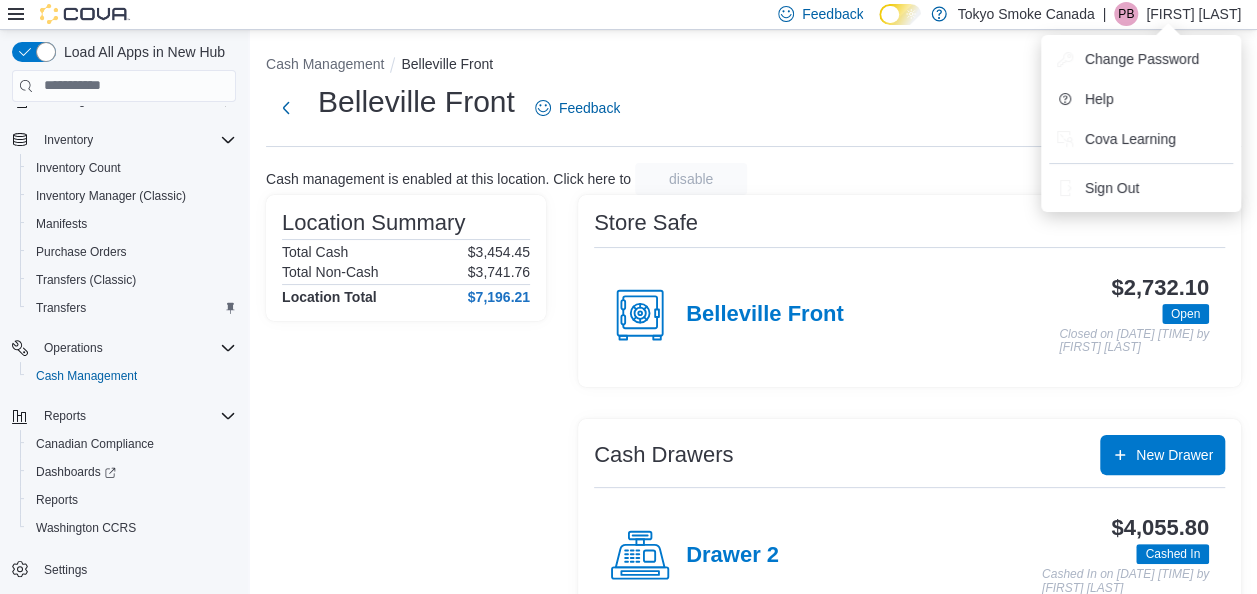 click on "Belleville Front Feedback" at bounding box center (753, 108) 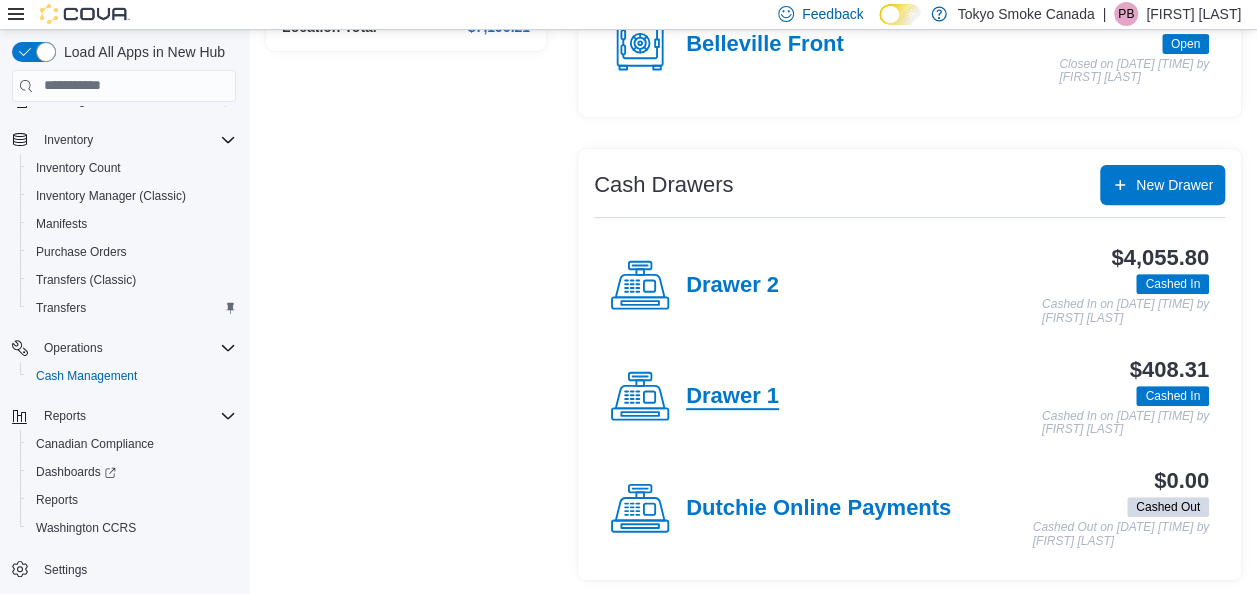scroll, scrollTop: 0, scrollLeft: 0, axis: both 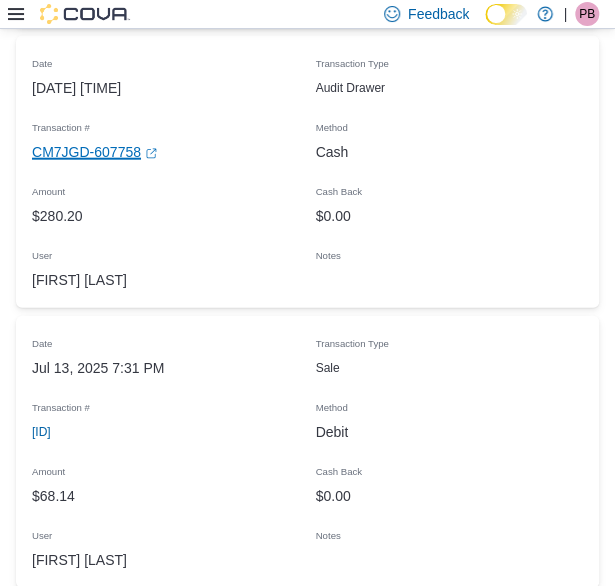 click on "CM7JGD-607758 (opens in a new tab or window)" at bounding box center [94, 152] 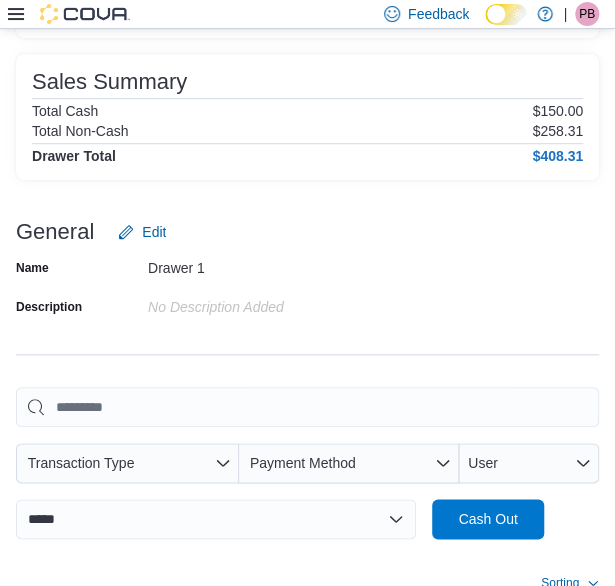 scroll, scrollTop: 600, scrollLeft: 0, axis: vertical 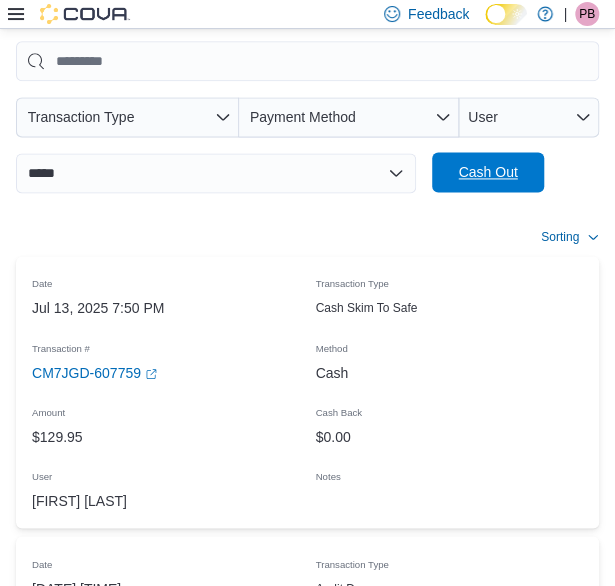 click on "Cash Out" at bounding box center [487, 172] 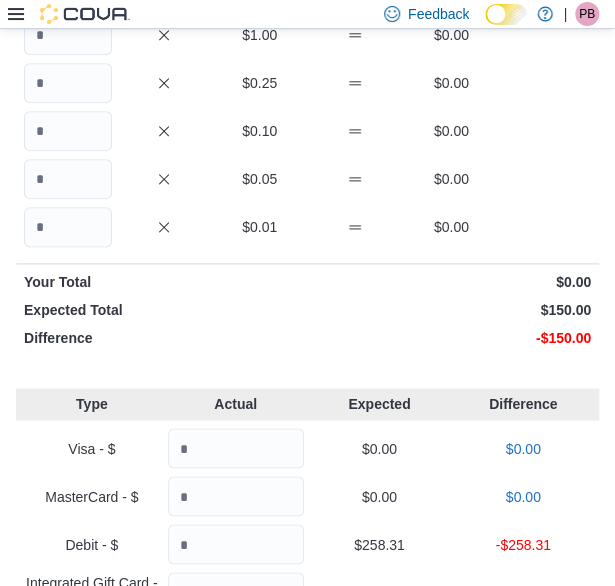 scroll, scrollTop: 0, scrollLeft: 0, axis: both 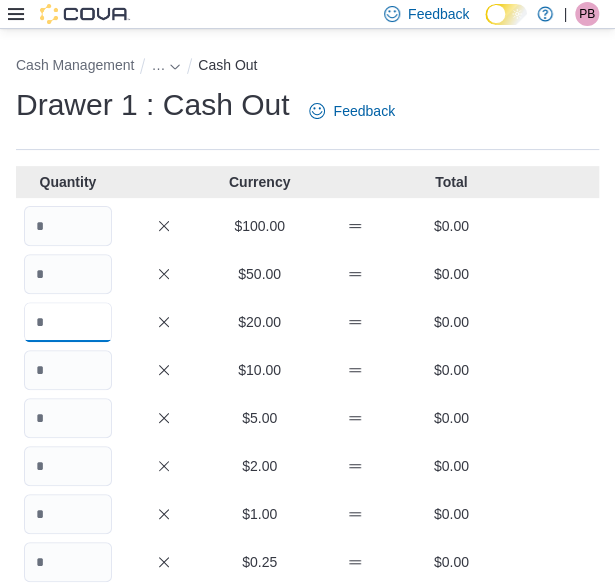 click at bounding box center [68, 322] 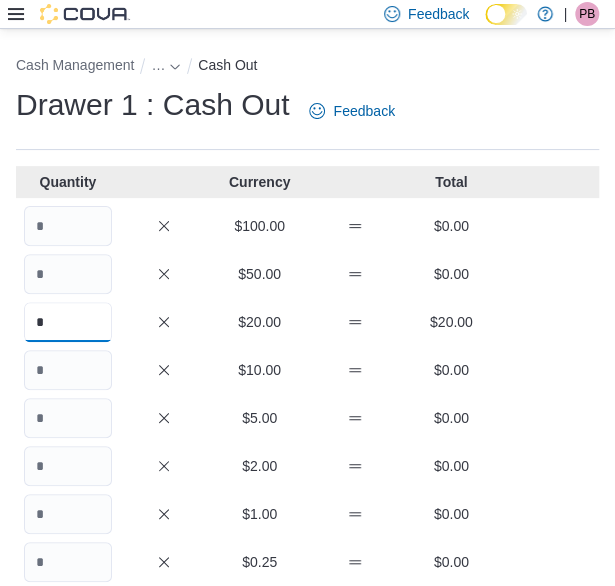 type on "*" 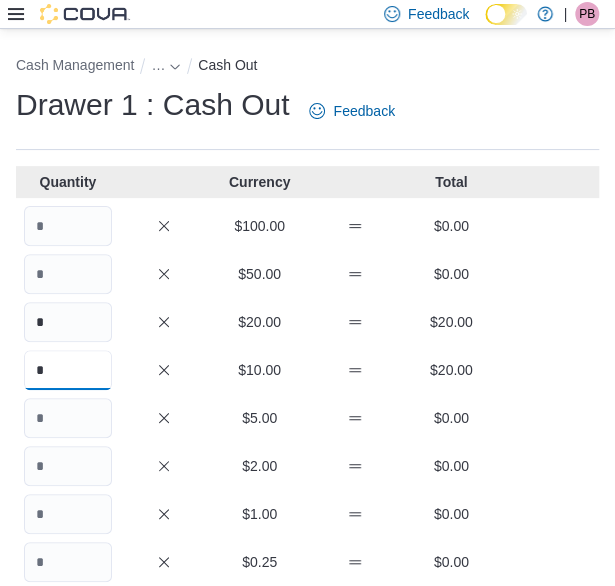 type on "*" 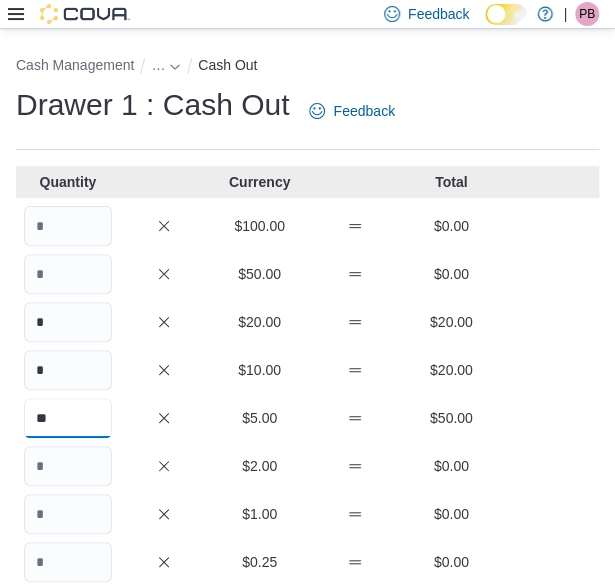 type on "**" 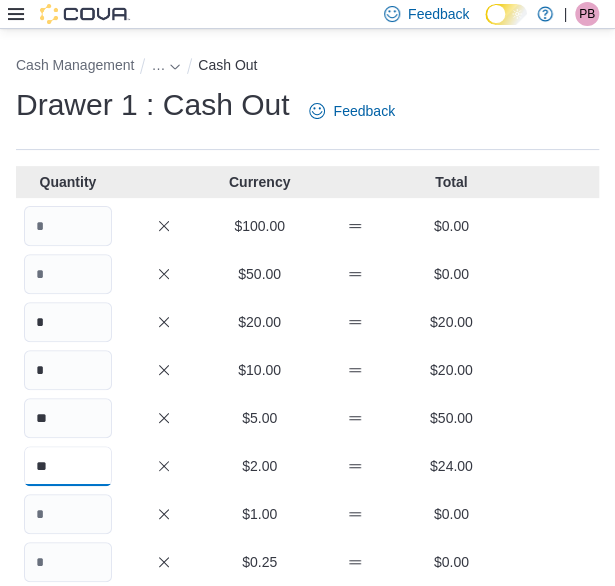 type on "**" 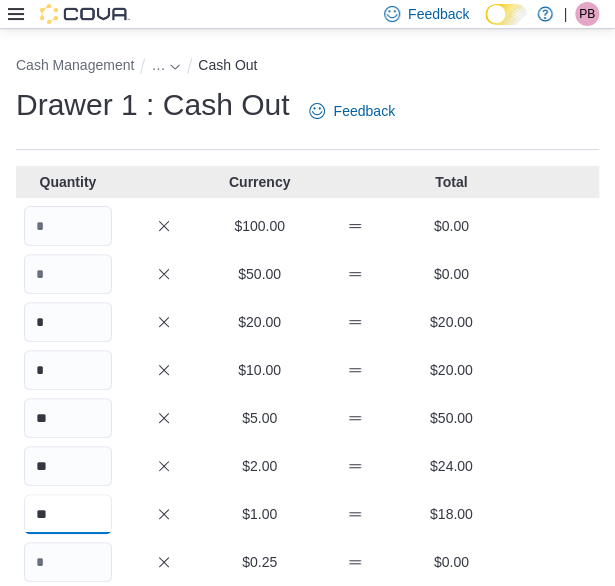 type on "**" 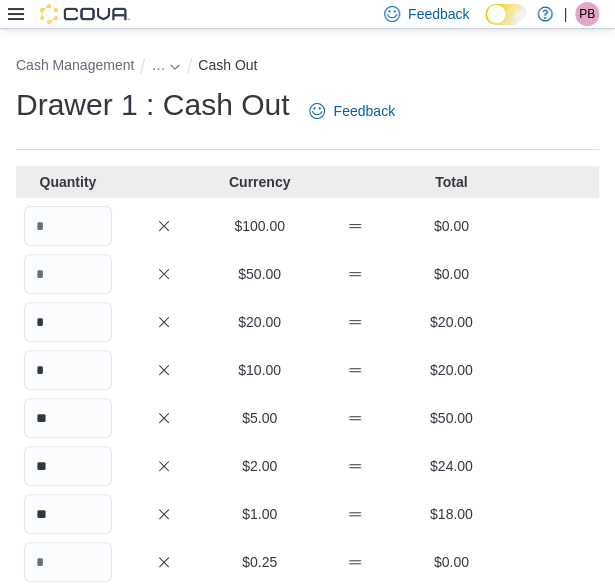 scroll, scrollTop: 317, scrollLeft: 0, axis: vertical 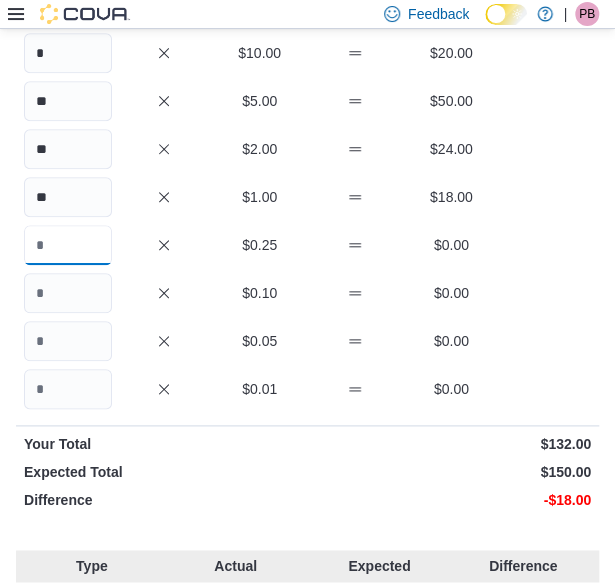 click at bounding box center (68, 245) 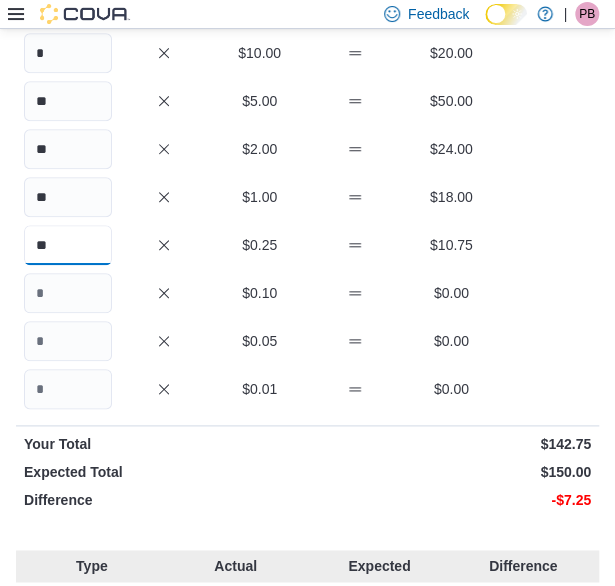 type on "**" 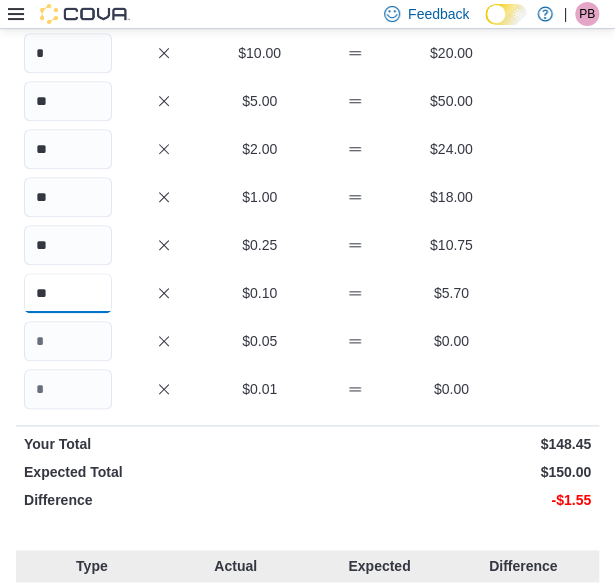 type on "**" 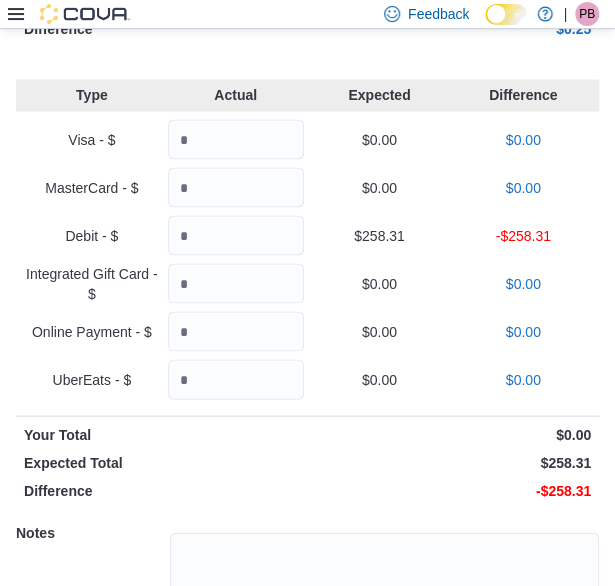 scroll, scrollTop: 817, scrollLeft: 0, axis: vertical 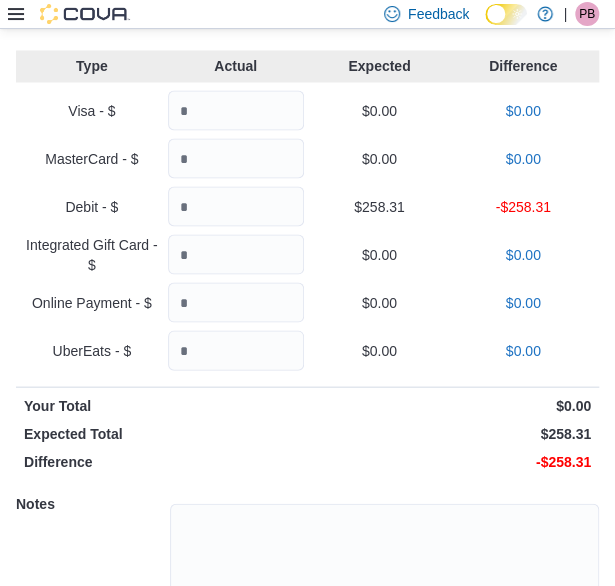 type on "**" 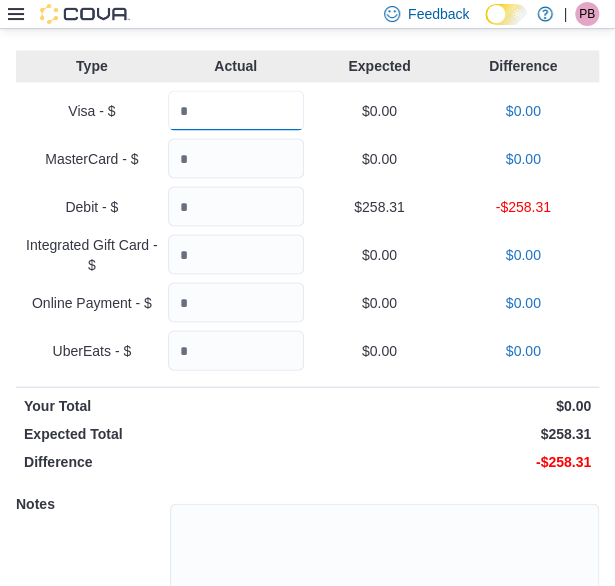 click at bounding box center [236, 110] 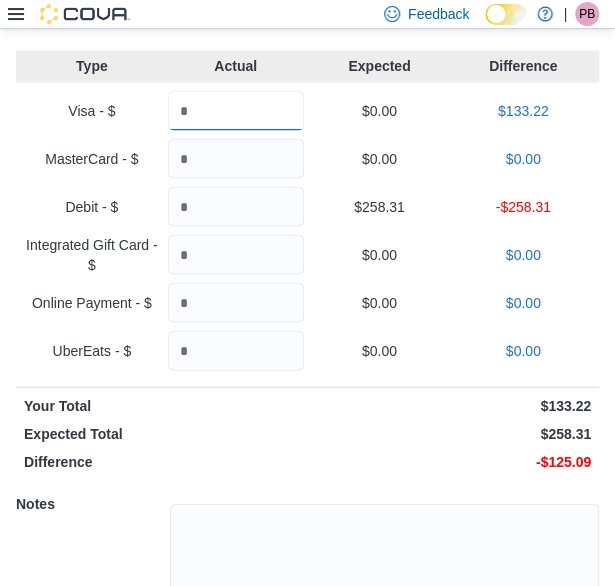 type on "******" 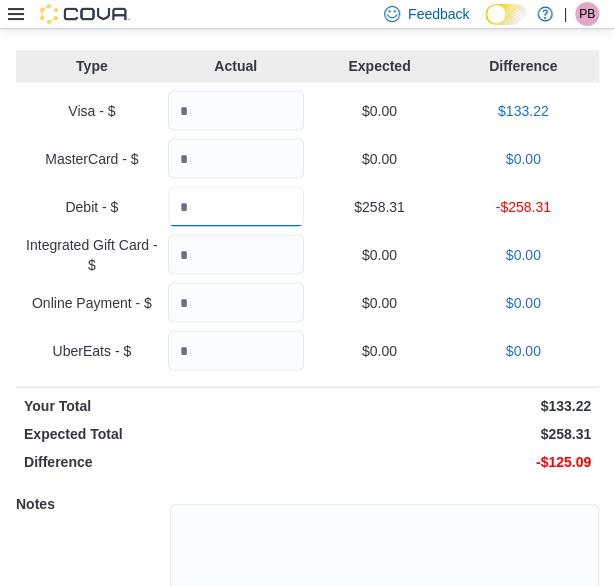 click at bounding box center [236, 206] 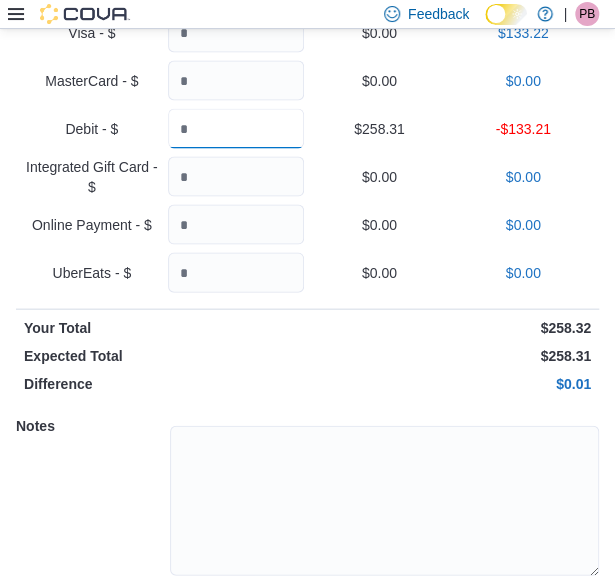 scroll, scrollTop: 917, scrollLeft: 0, axis: vertical 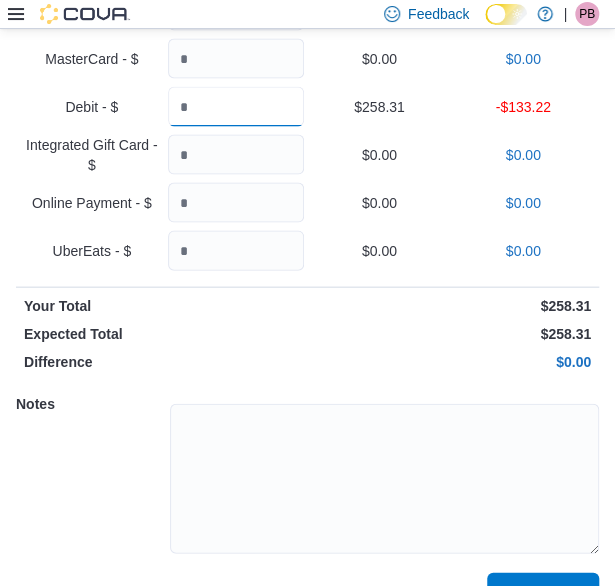 type on "******" 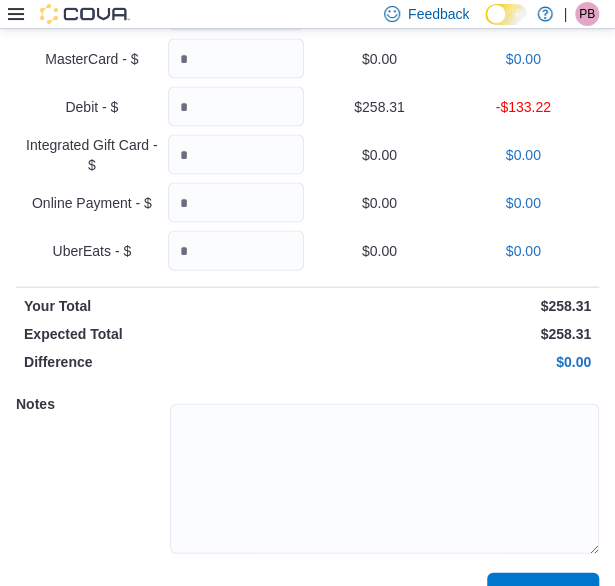 click on "$0.00" at bounding box center [380, 154] 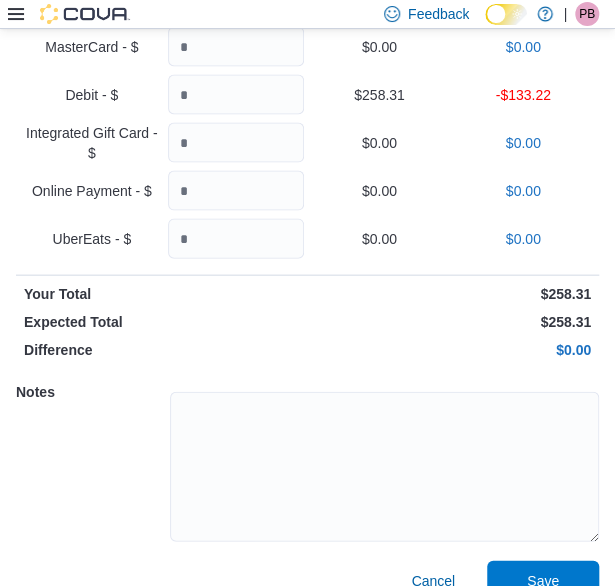 scroll, scrollTop: 959, scrollLeft: 0, axis: vertical 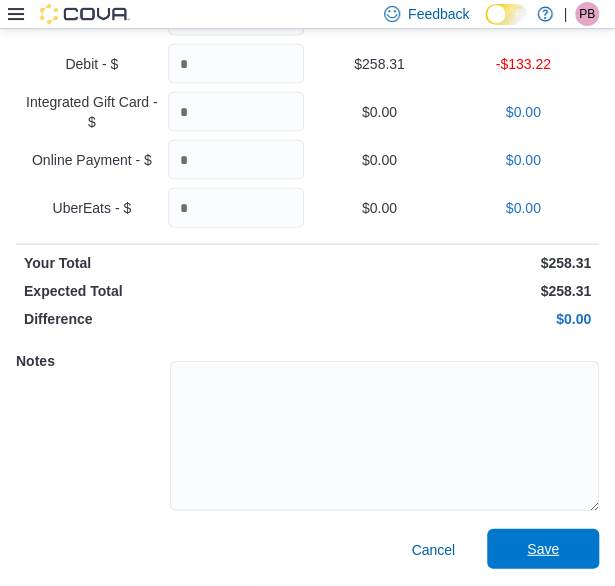 click on "Save" at bounding box center [543, 549] 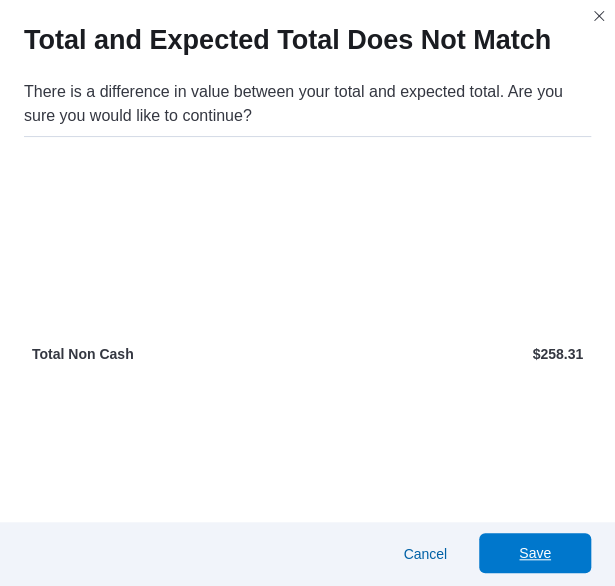 click on "Save" at bounding box center [535, 553] 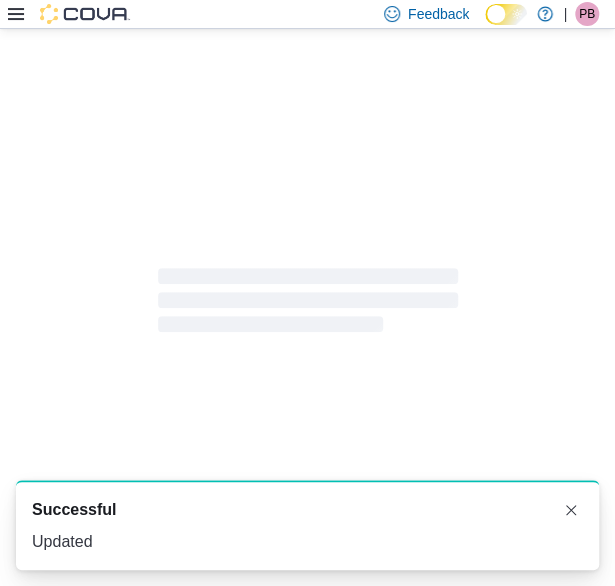scroll, scrollTop: 8, scrollLeft: 0, axis: vertical 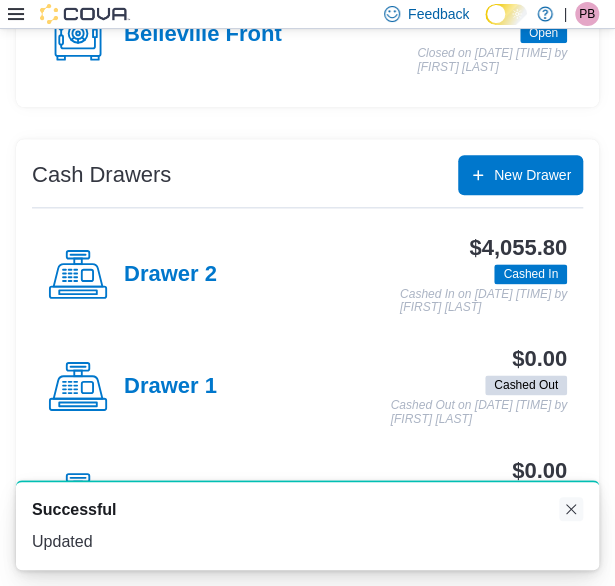 click at bounding box center [571, 509] 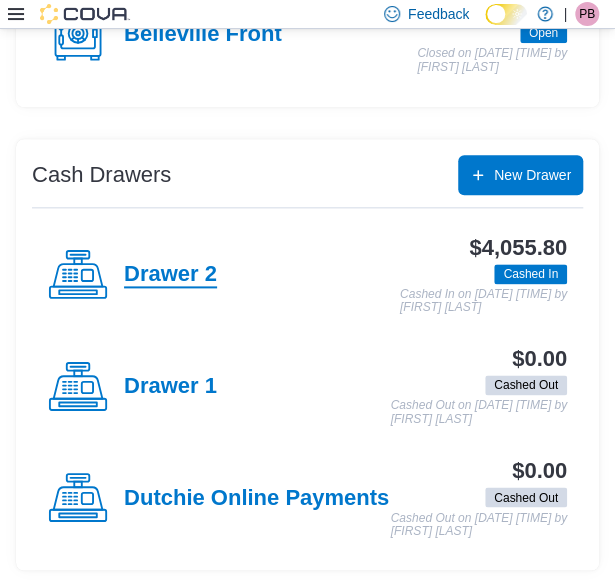 click on "Drawer 2" at bounding box center [170, 275] 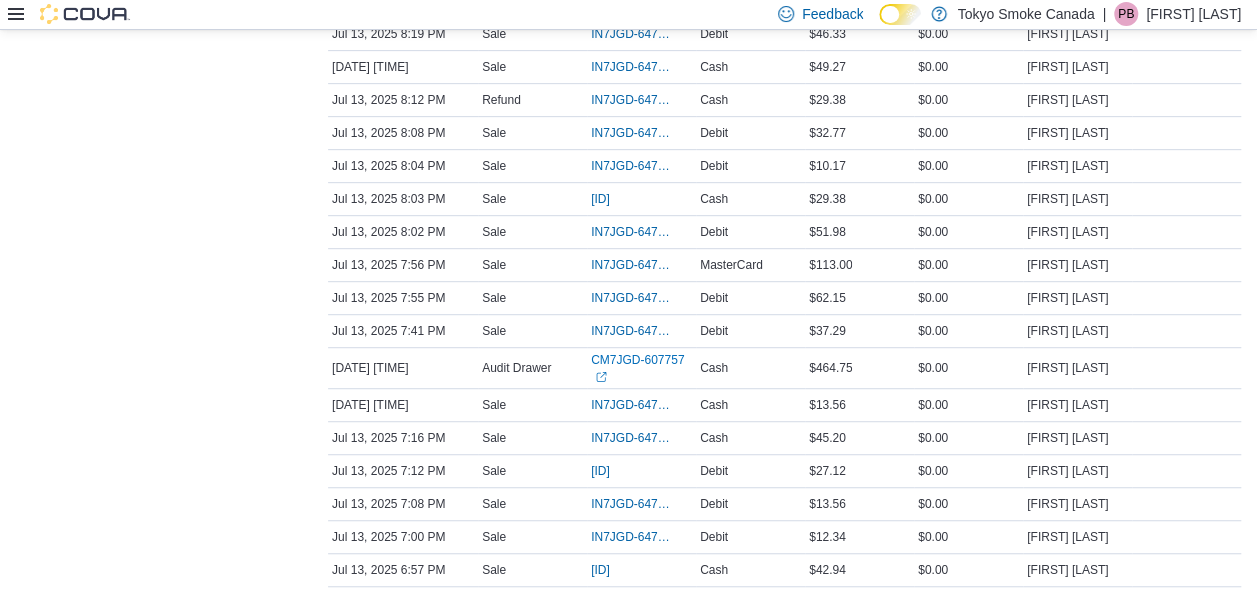 scroll, scrollTop: 300, scrollLeft: 0, axis: vertical 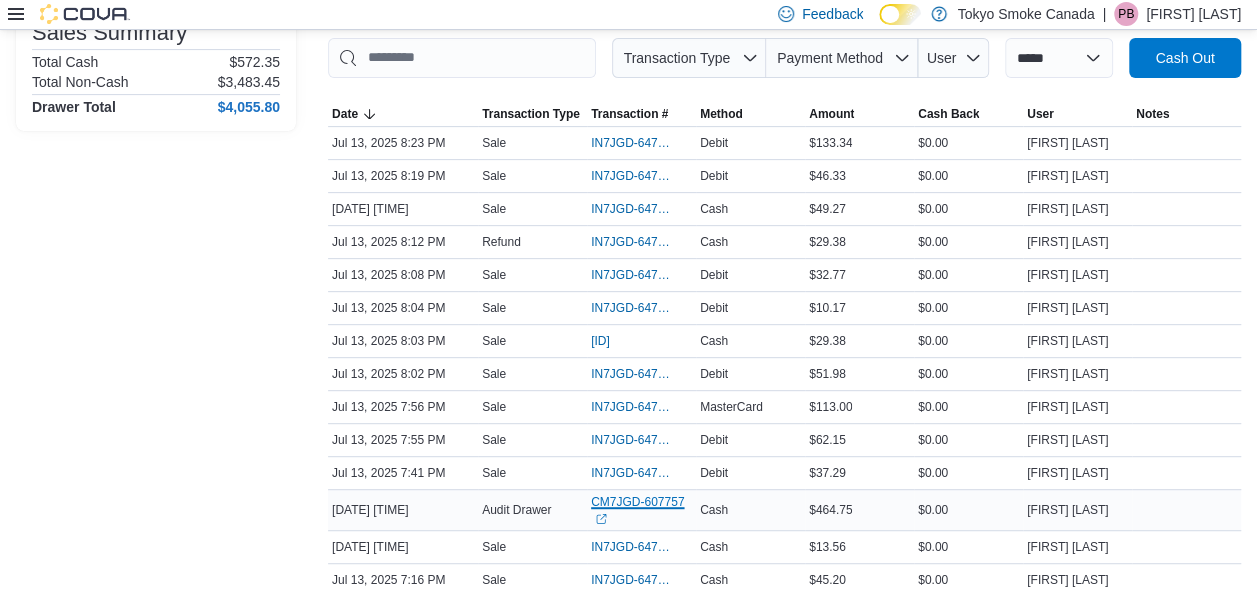 click on "CM7JGD-607757 (opens in a new tab or window)" at bounding box center [641, 510] 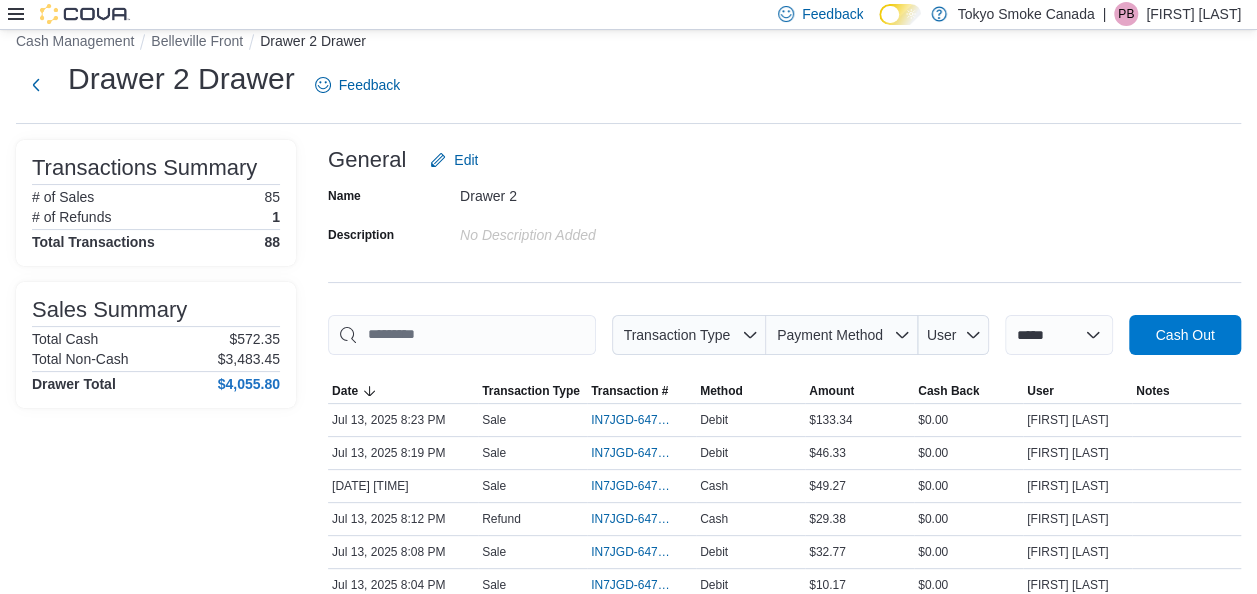 scroll, scrollTop: 0, scrollLeft: 0, axis: both 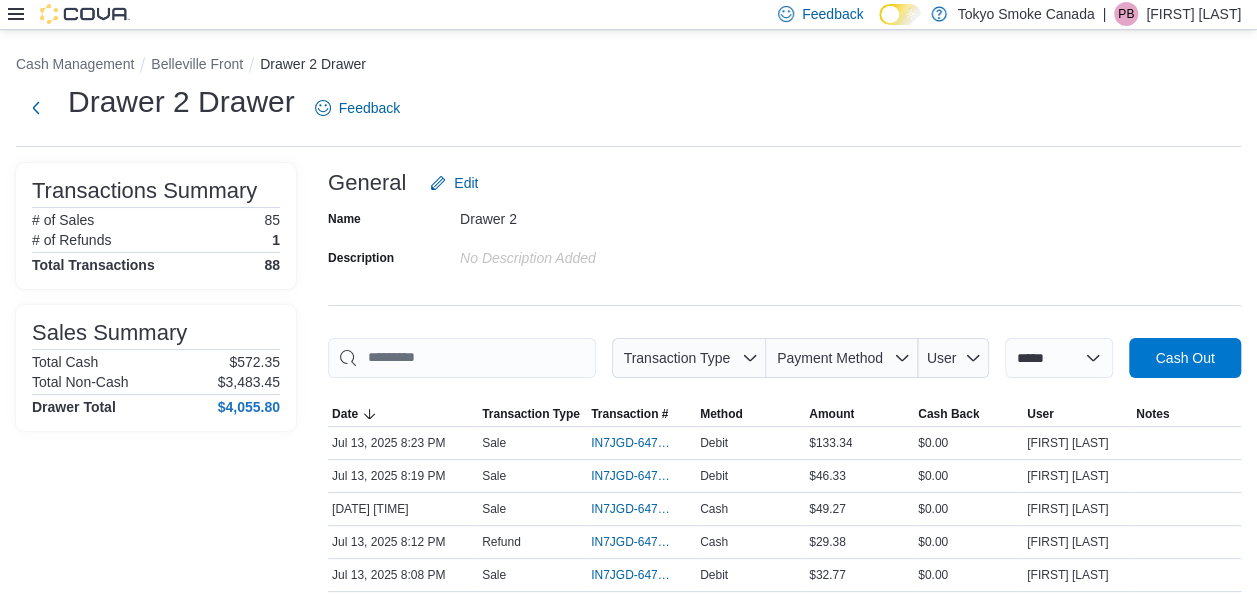 click on "Drawer 2 Drawer Feedback" at bounding box center (628, 108) 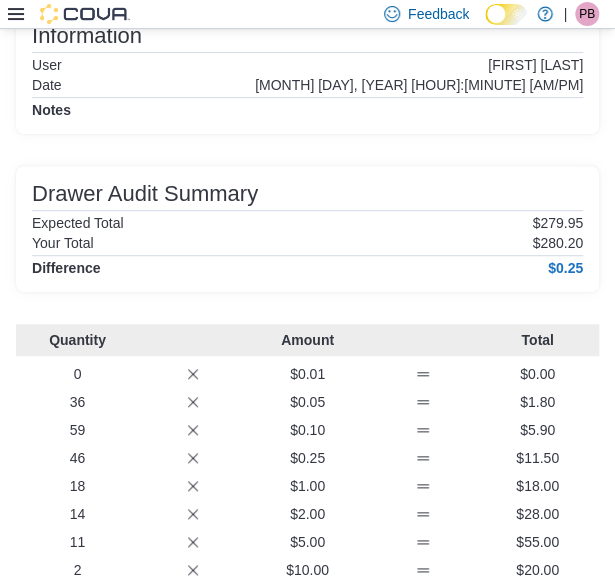 scroll, scrollTop: 300, scrollLeft: 0, axis: vertical 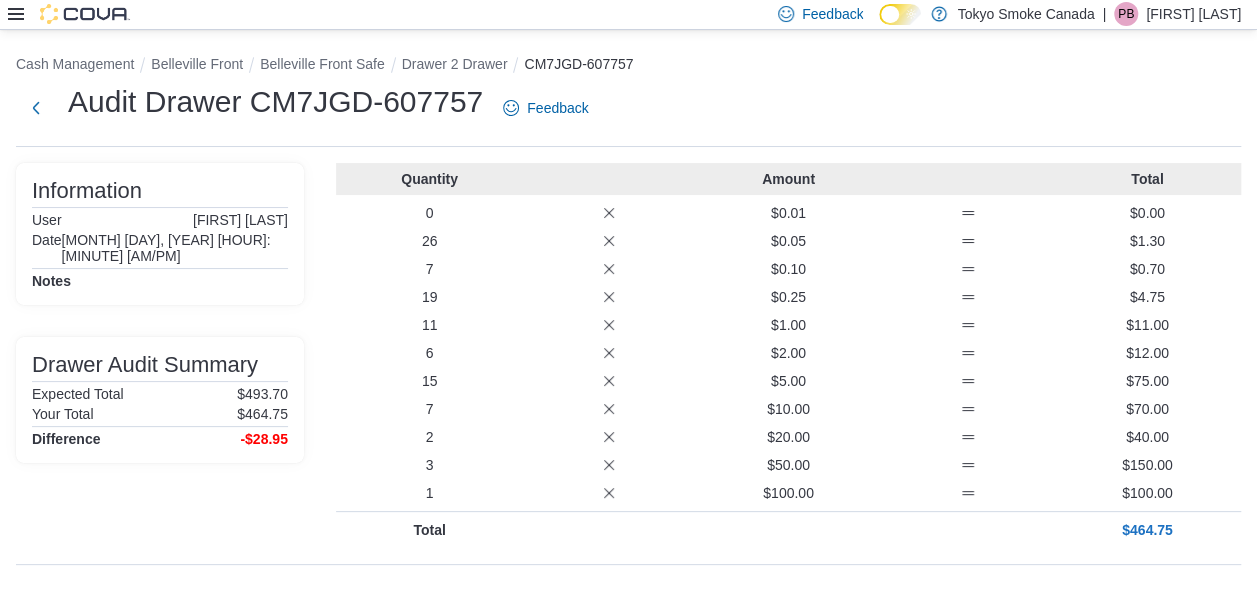 click on "6" at bounding box center (429, 353) 